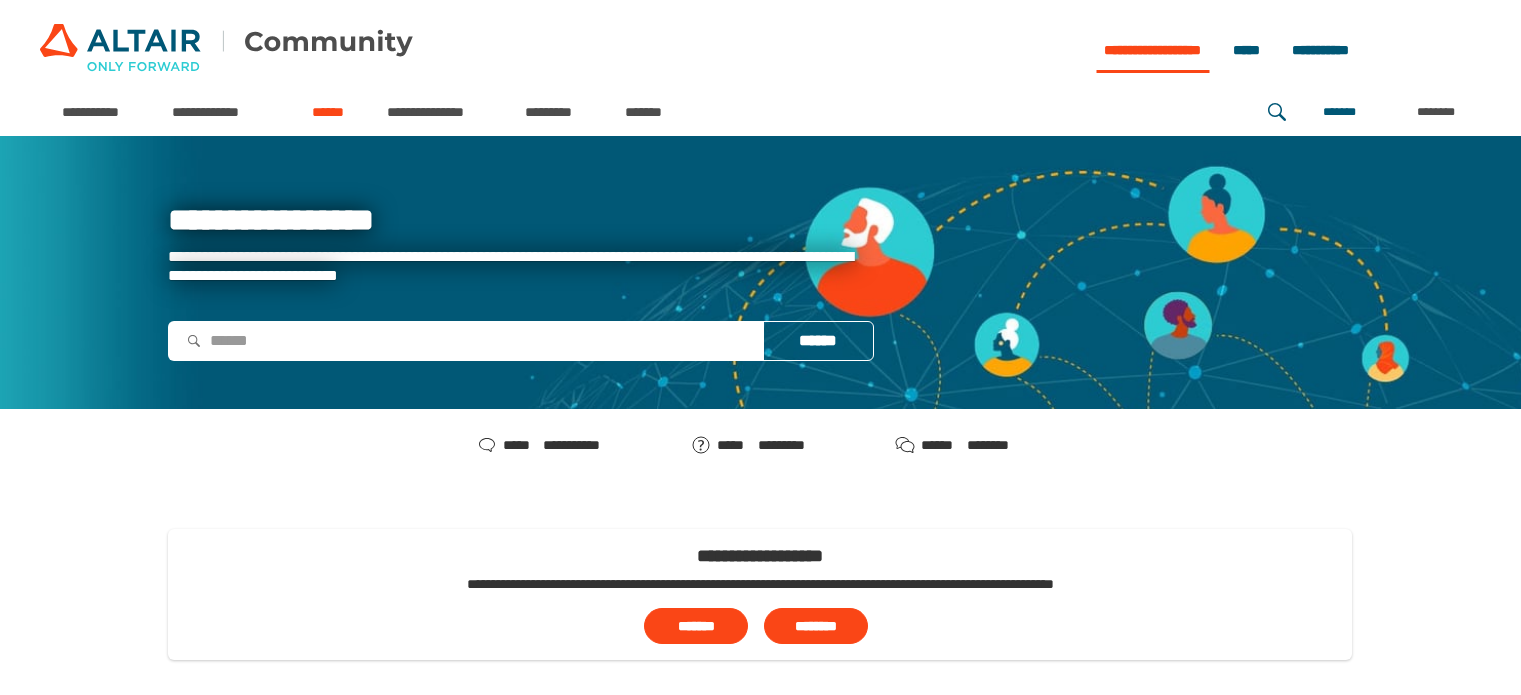 scroll, scrollTop: 0, scrollLeft: 0, axis: both 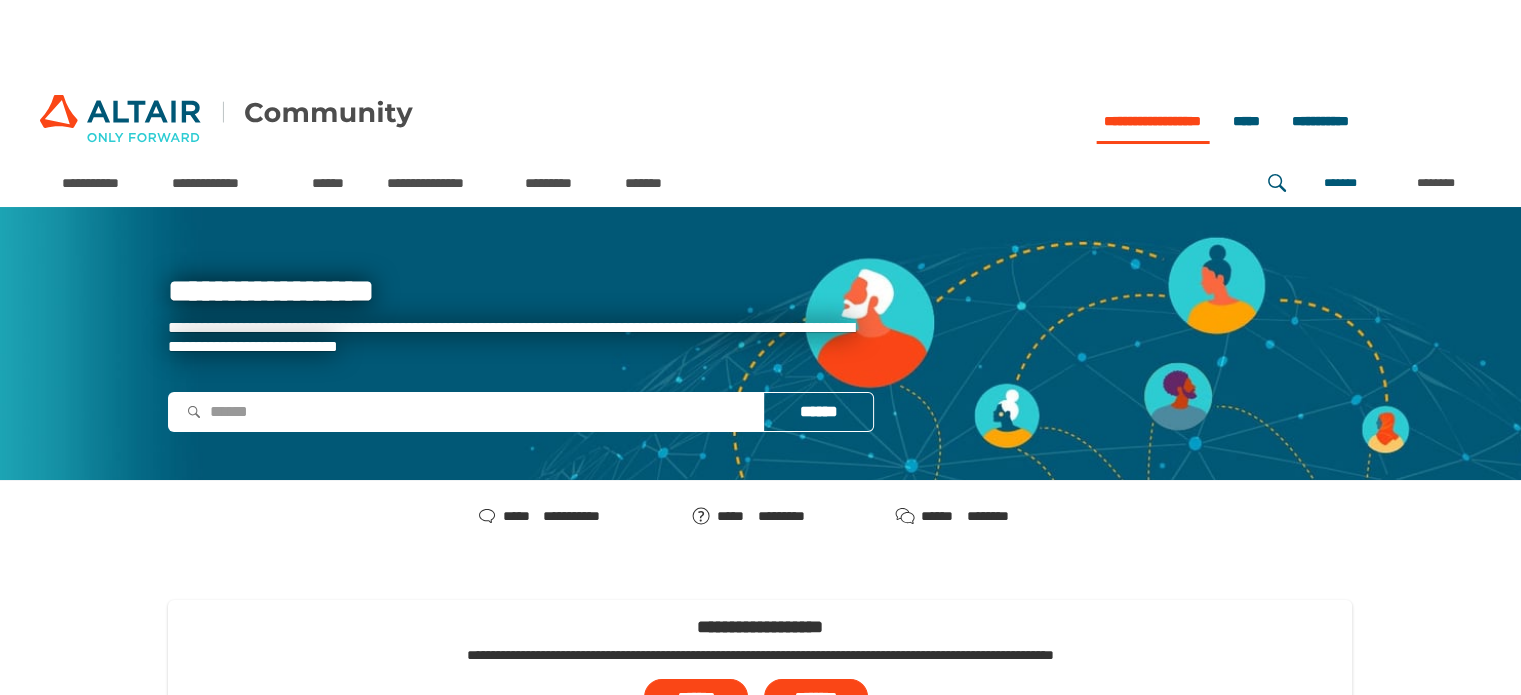 click at bounding box center [226, 121] 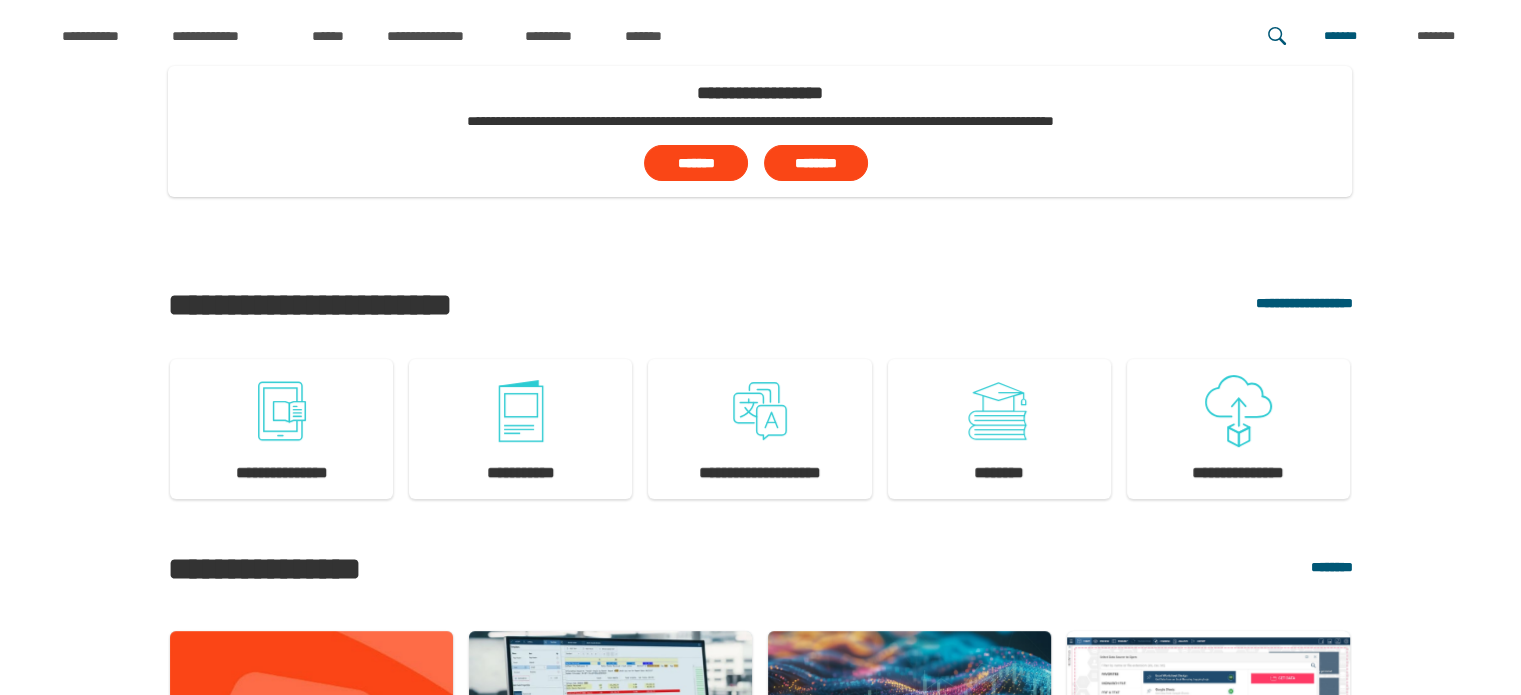 scroll, scrollTop: 0, scrollLeft: 0, axis: both 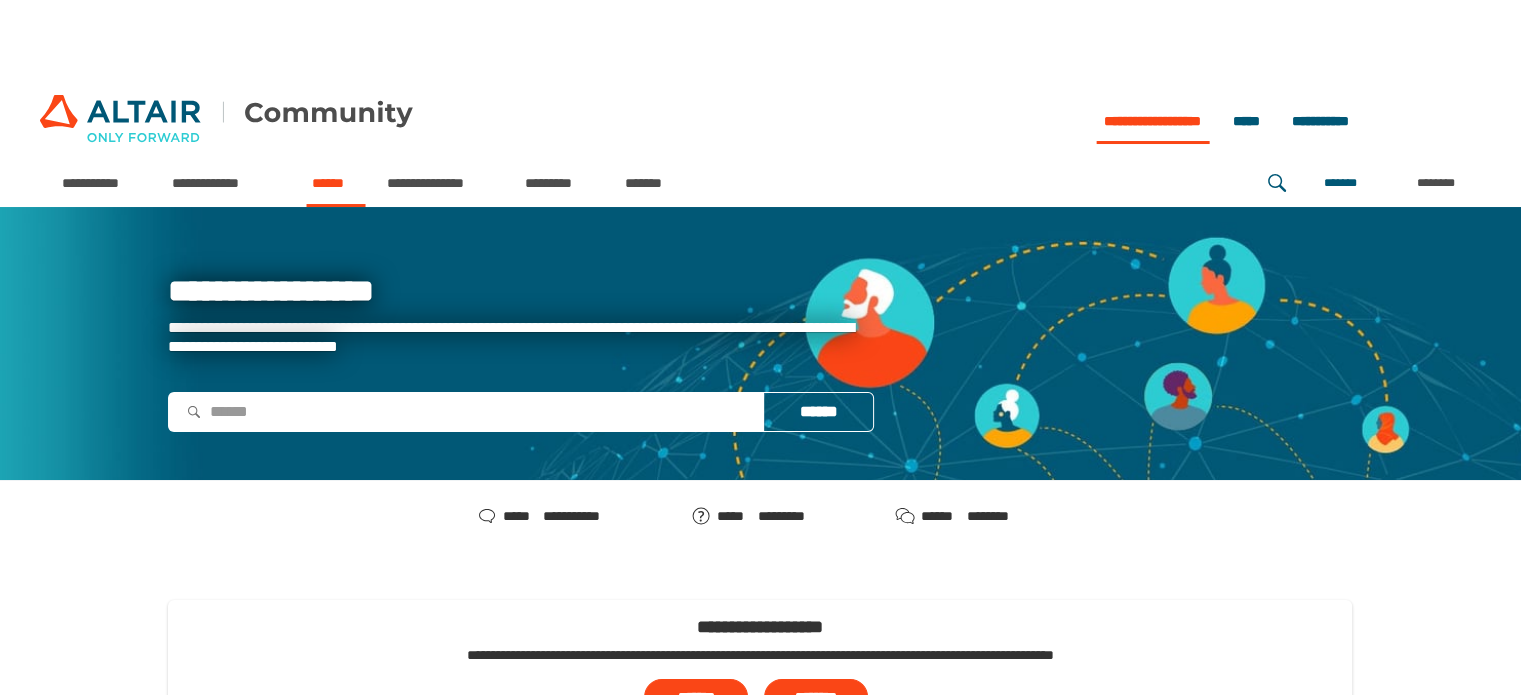 click on "******" at bounding box center (335, 183) 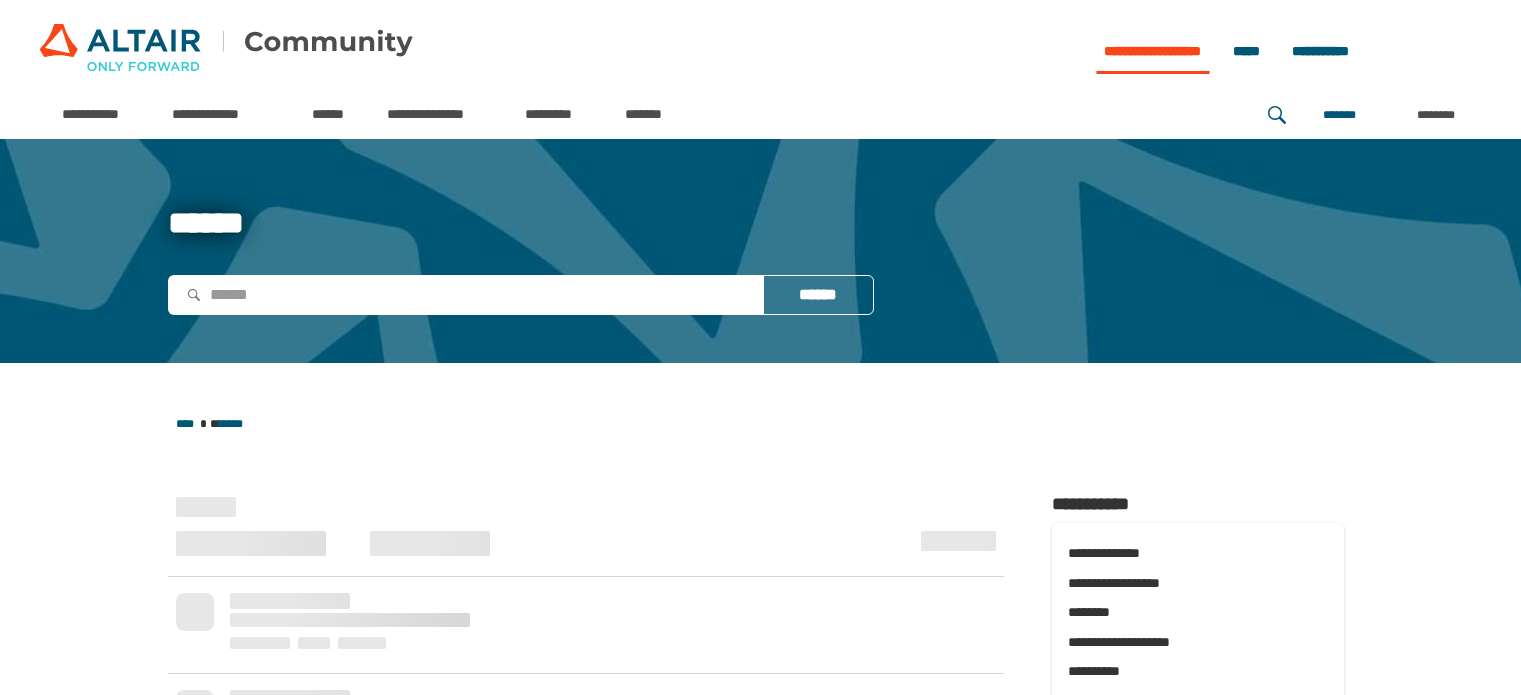 scroll, scrollTop: 0, scrollLeft: 0, axis: both 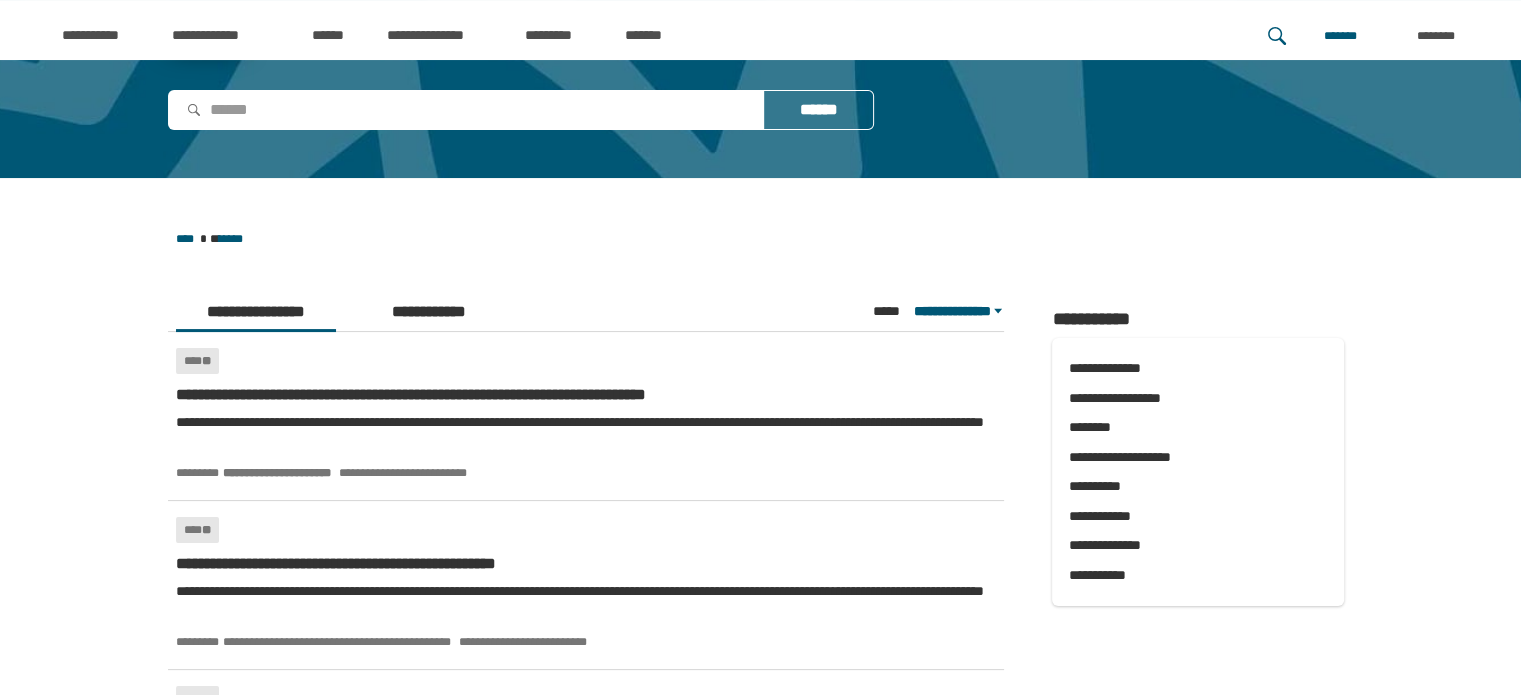 click on "[FIRST] [LAST] [EMAIL] [PHONE] [ADDRESS]" at bounding box center [586, 311] 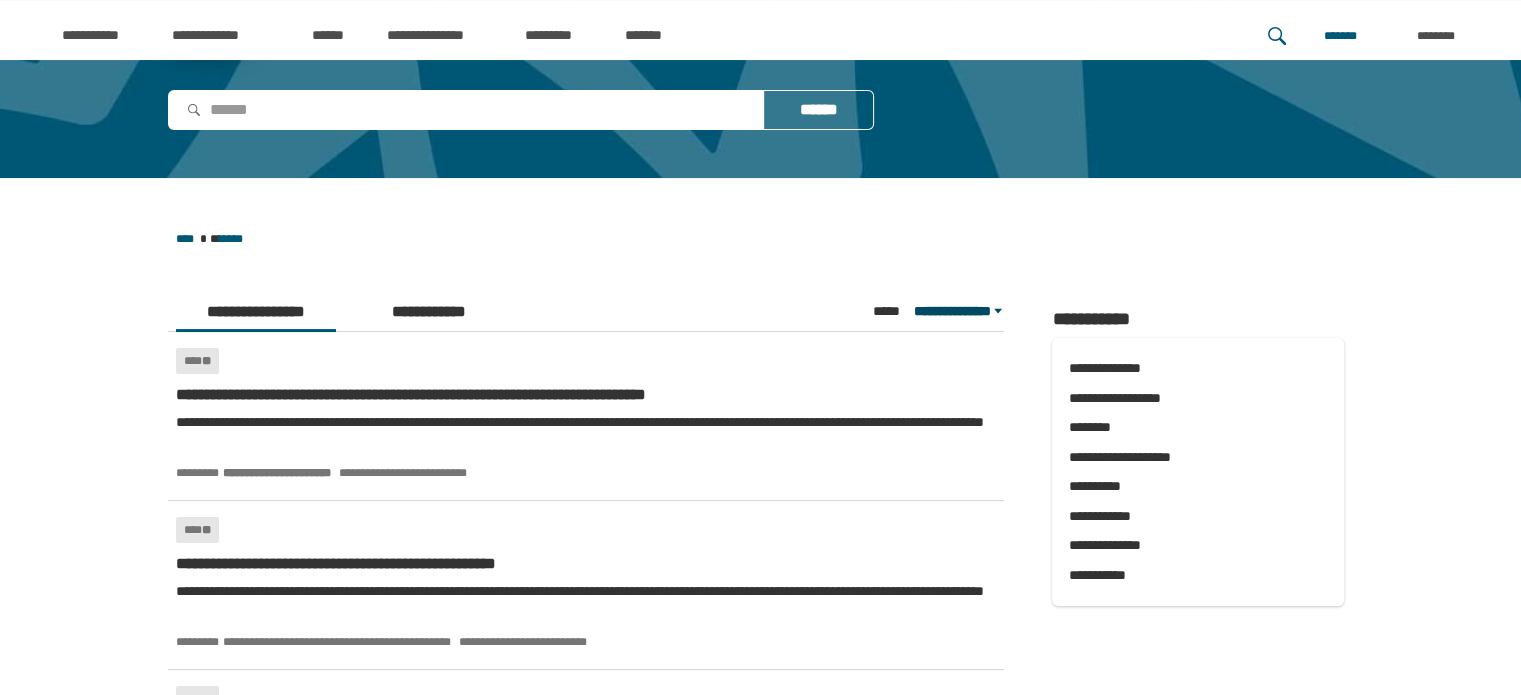 click on "[FIRST] [LAST]" at bounding box center [957, 311] 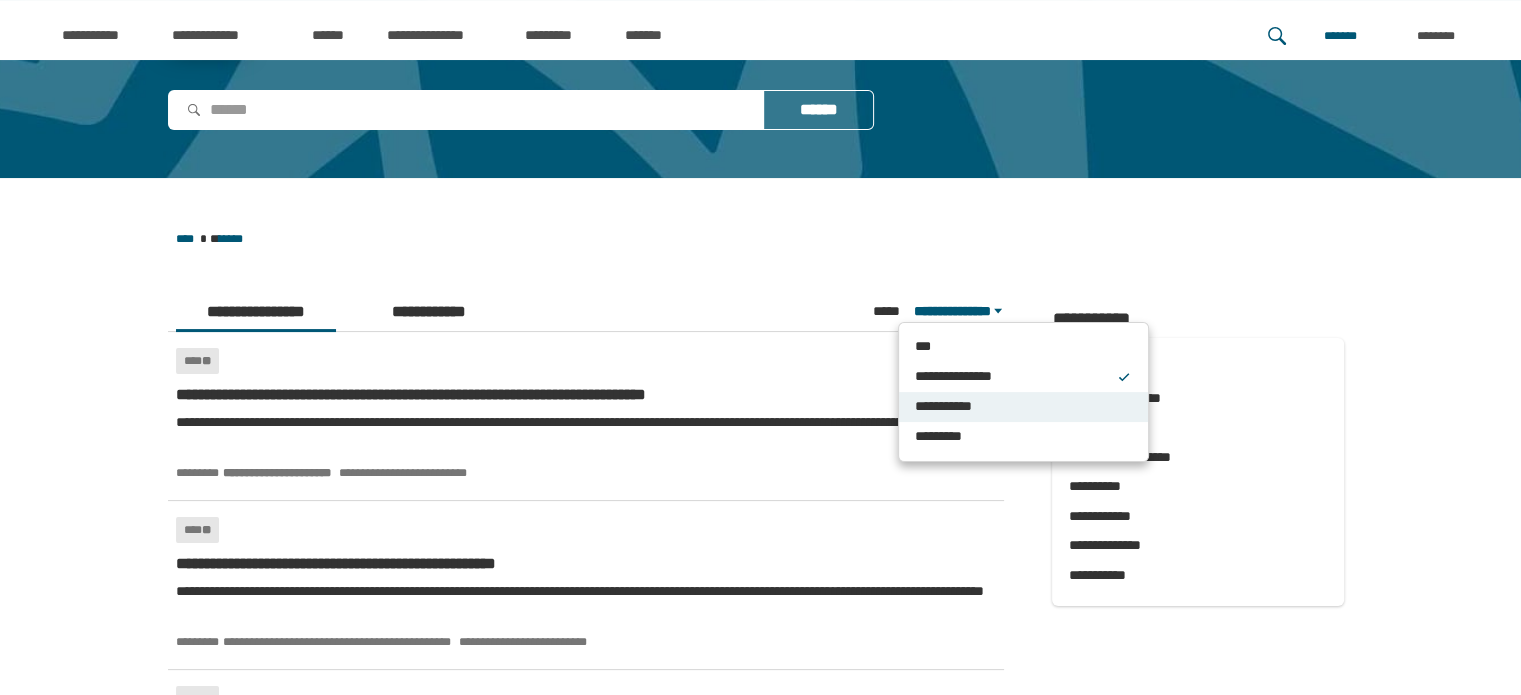 click on "**********" at bounding box center (1014, 407) 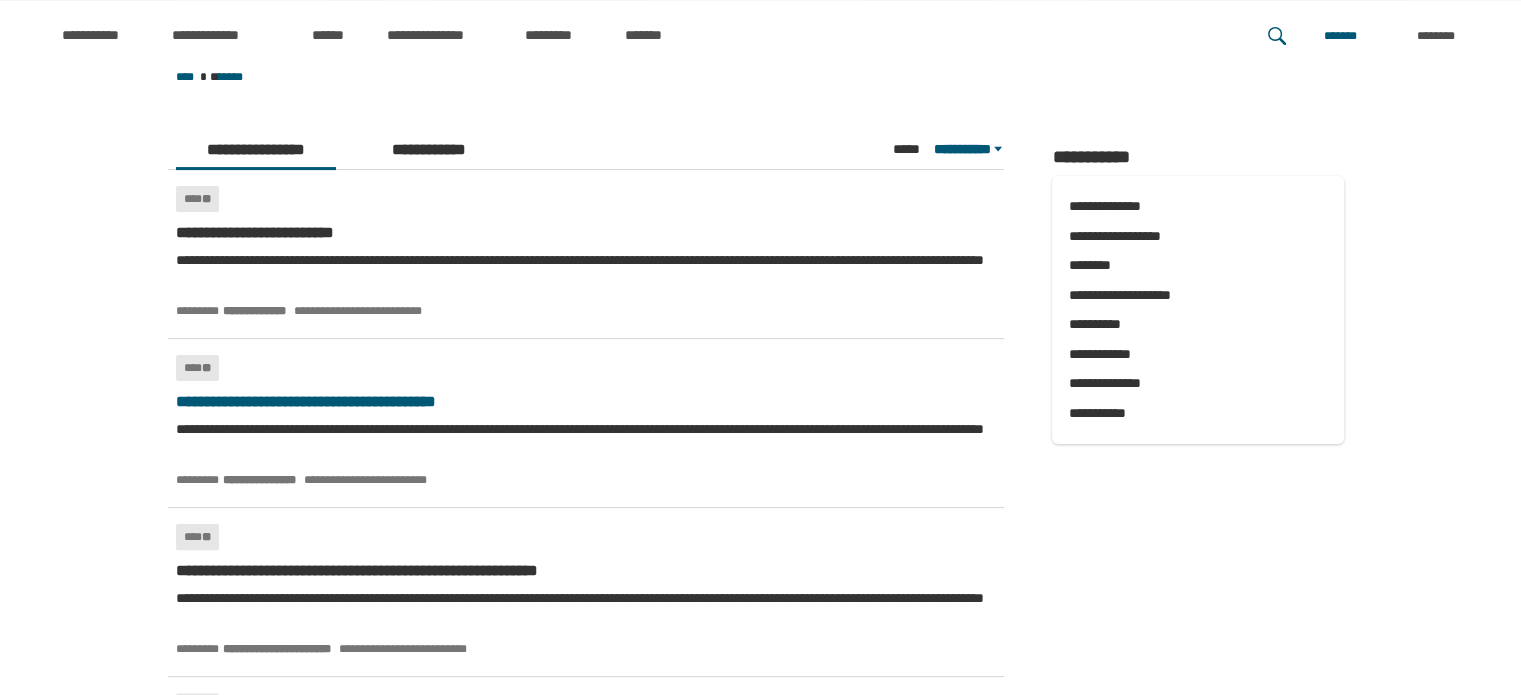 scroll, scrollTop: 447, scrollLeft: 0, axis: vertical 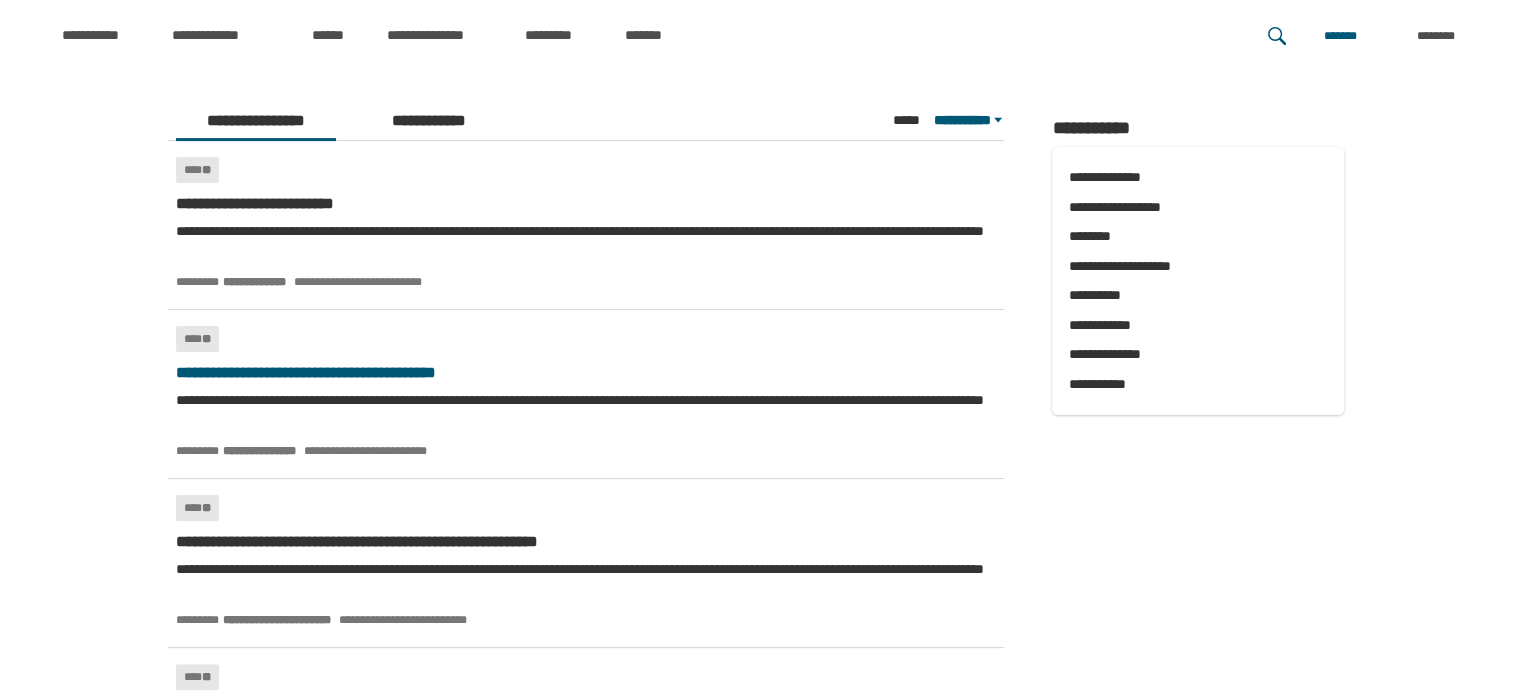 click on "**********" at bounding box center [586, 373] 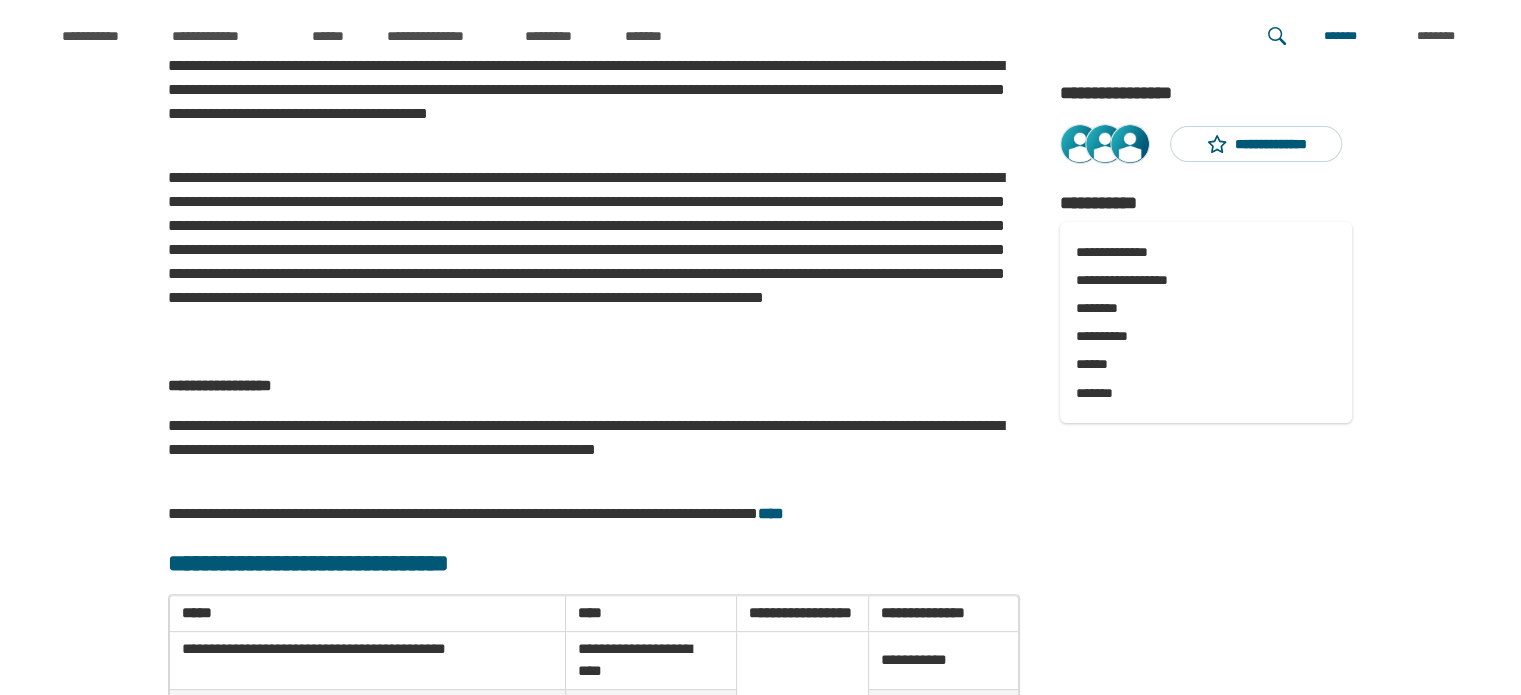 scroll, scrollTop: 478, scrollLeft: 0, axis: vertical 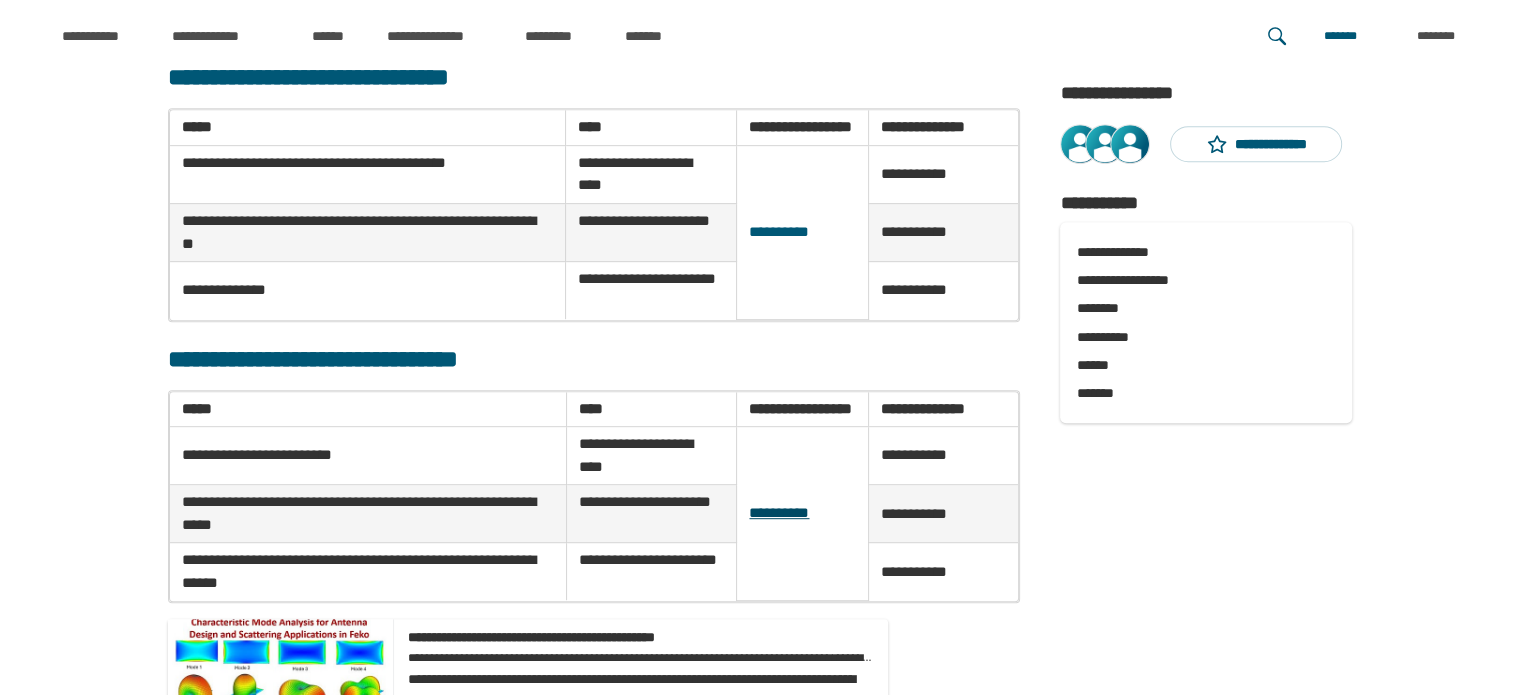click on "**********" at bounding box center (779, 231) 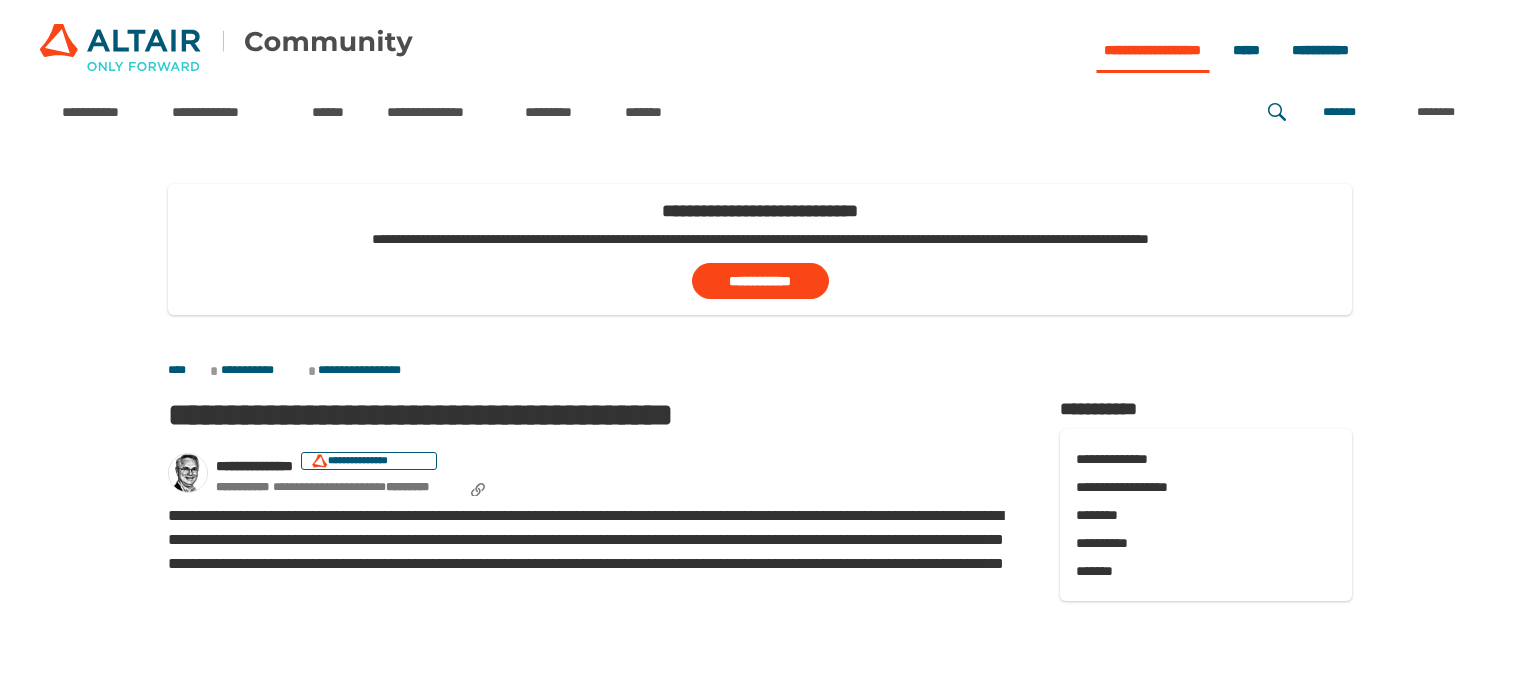 scroll, scrollTop: 0, scrollLeft: 0, axis: both 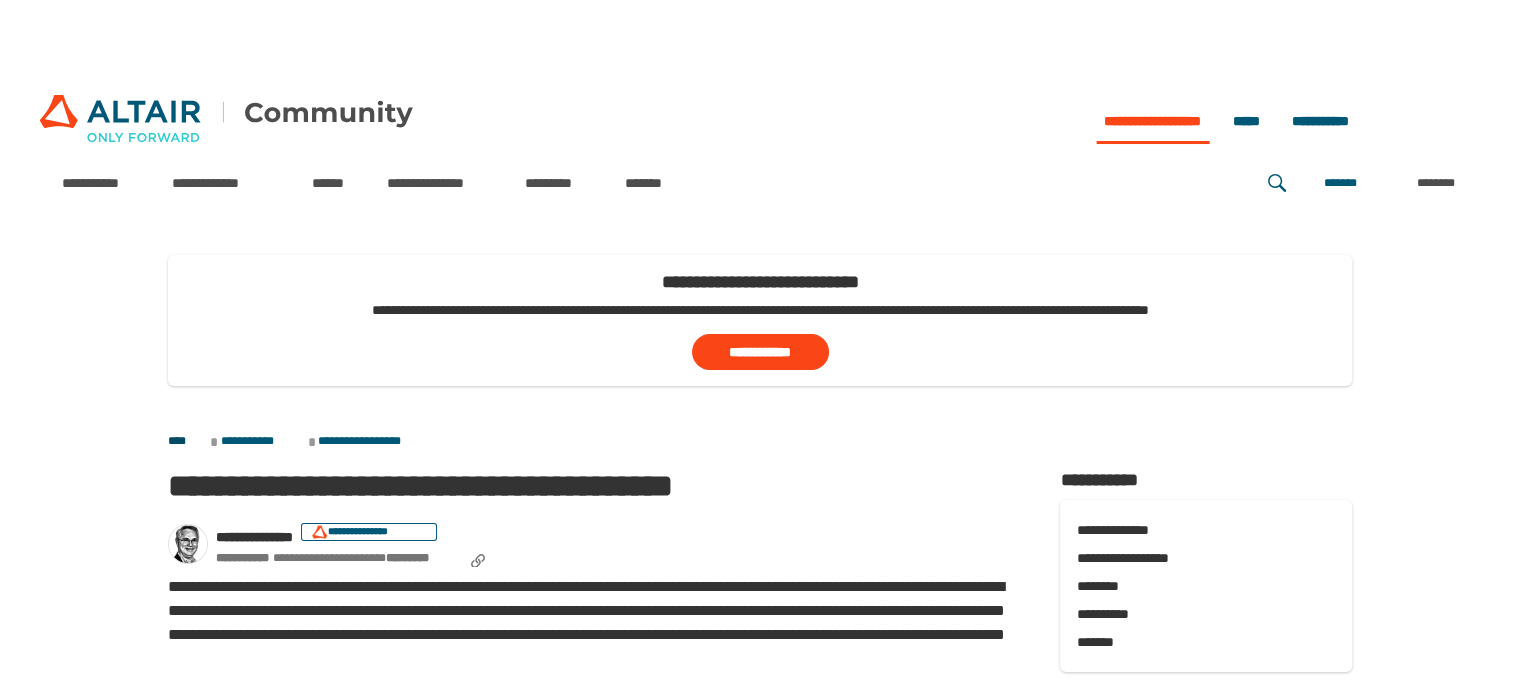 click on "****" at bounding box center (187, 442) 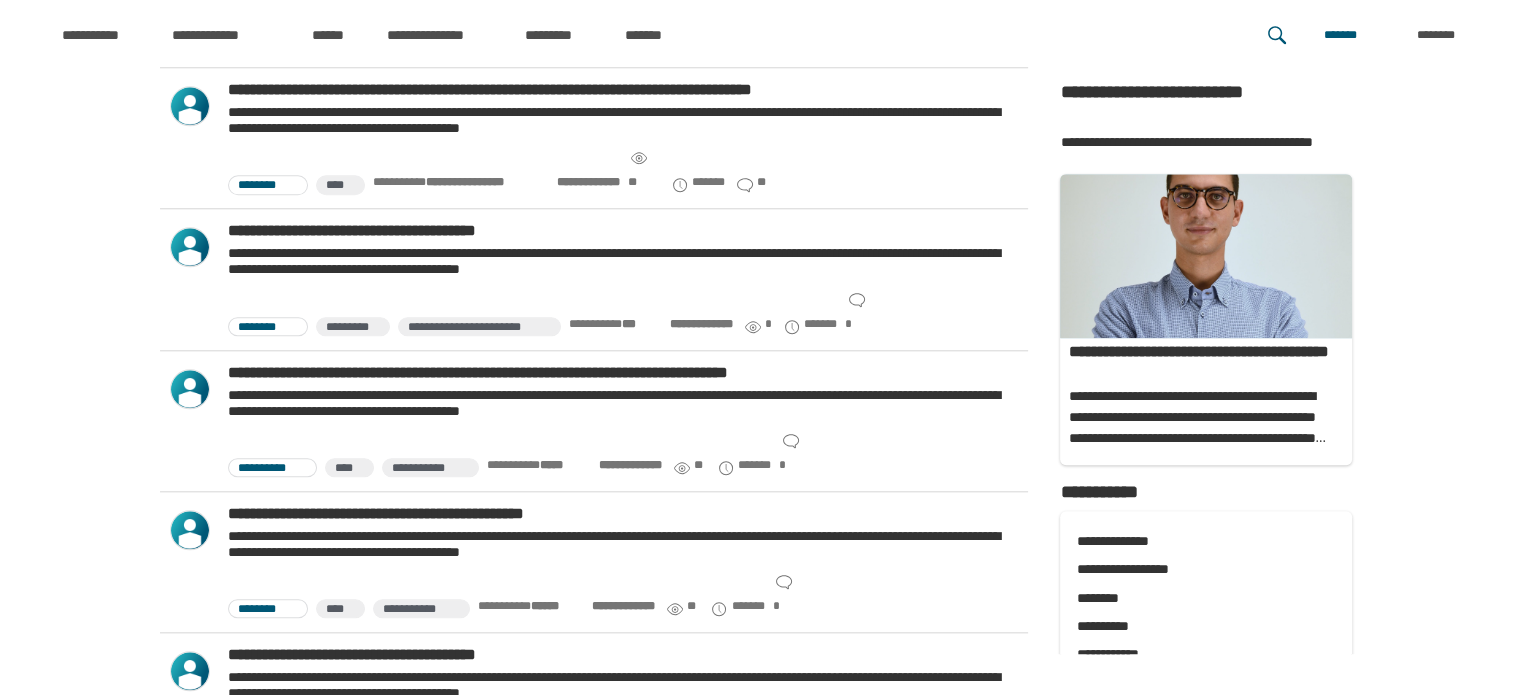 scroll, scrollTop: 2000, scrollLeft: 0, axis: vertical 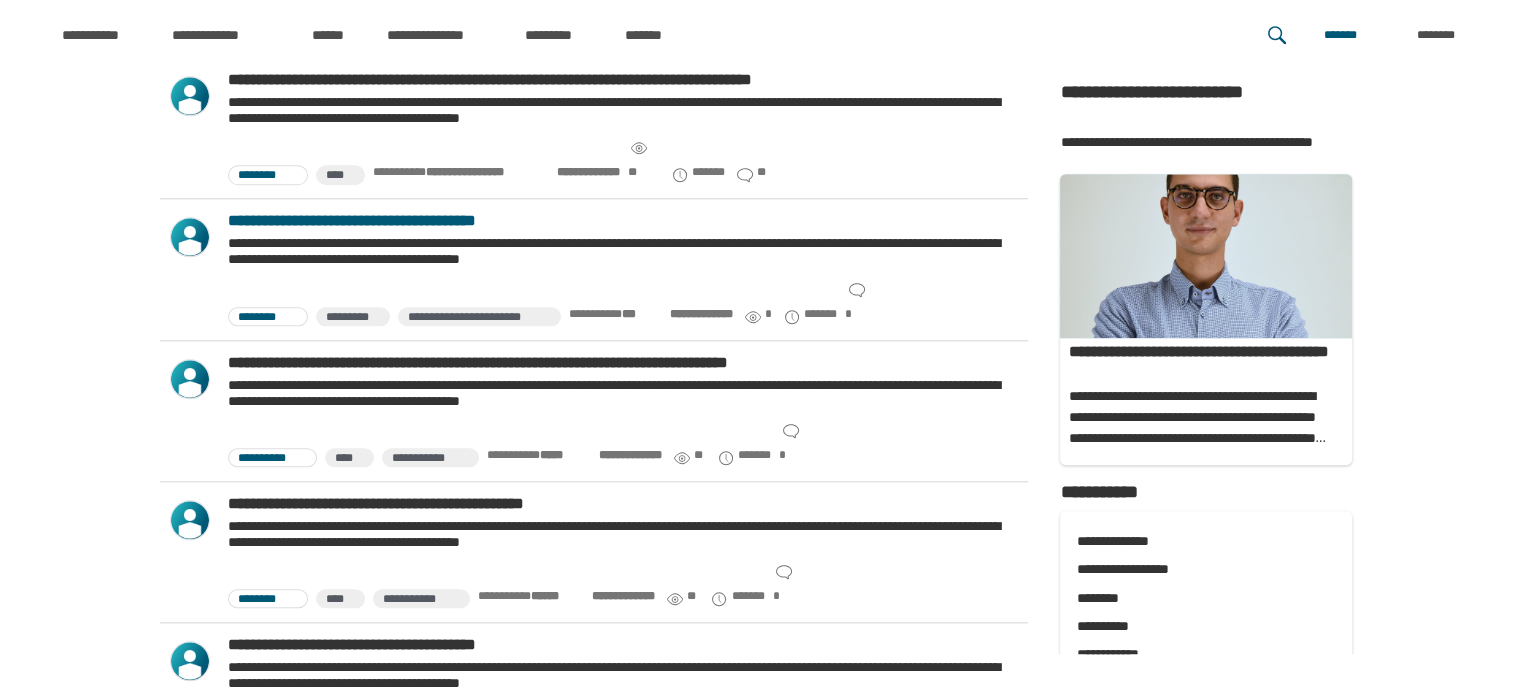 click on "**********" at bounding box center (624, 221) 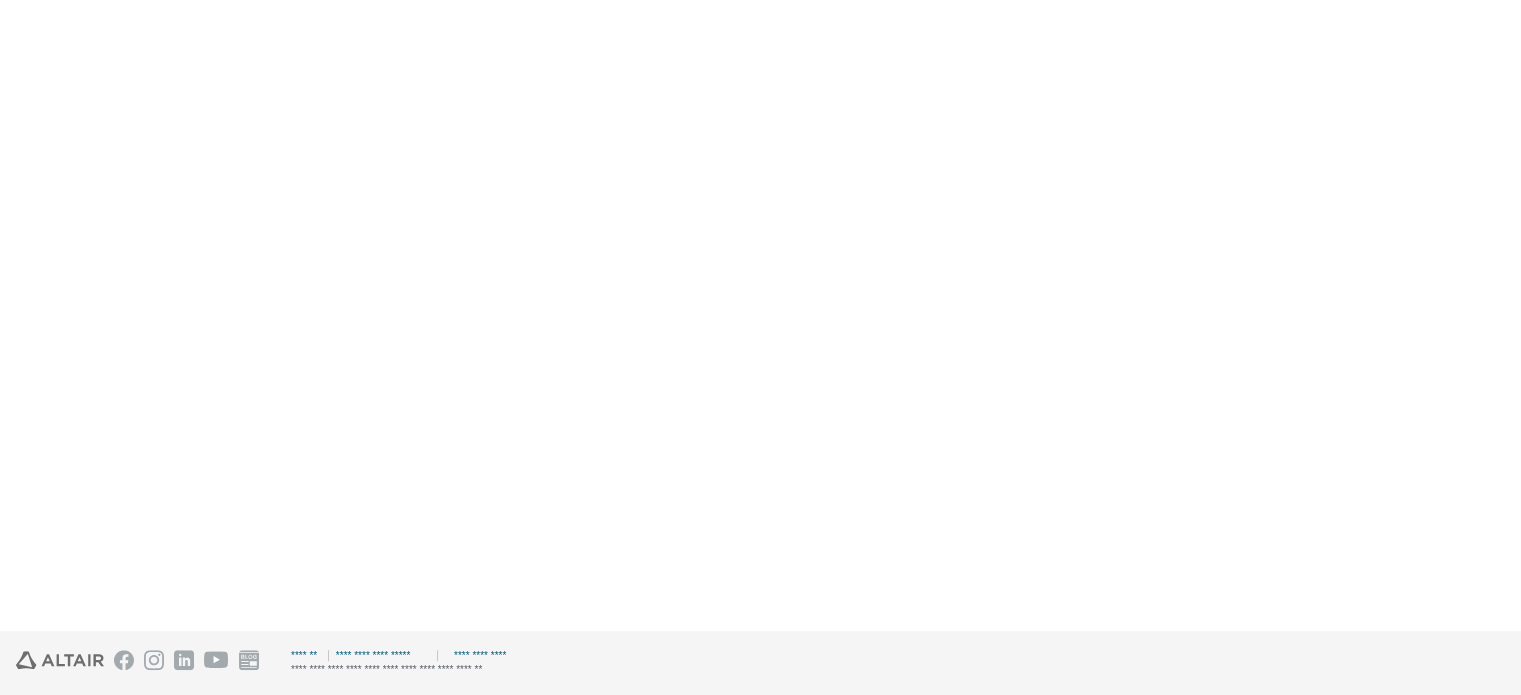 scroll, scrollTop: 0, scrollLeft: 0, axis: both 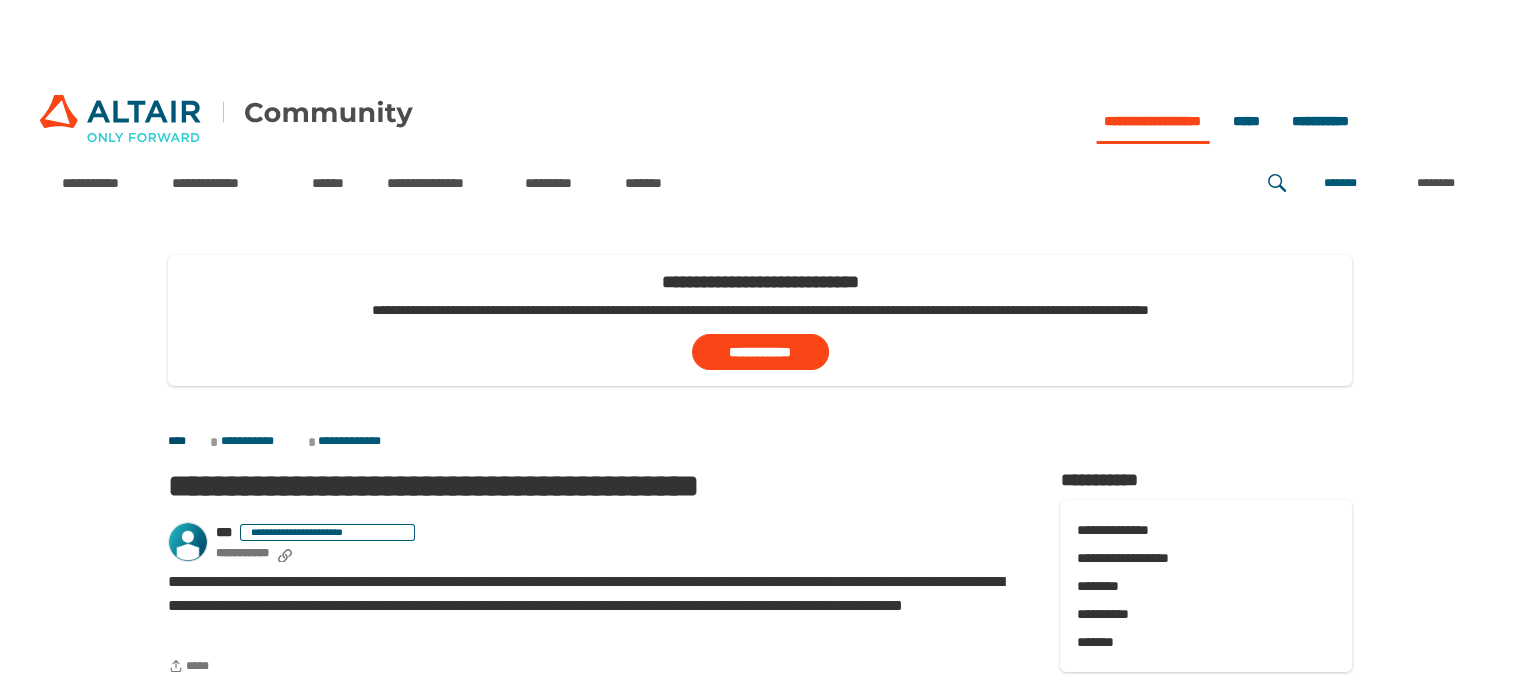 click on "****" at bounding box center [187, 442] 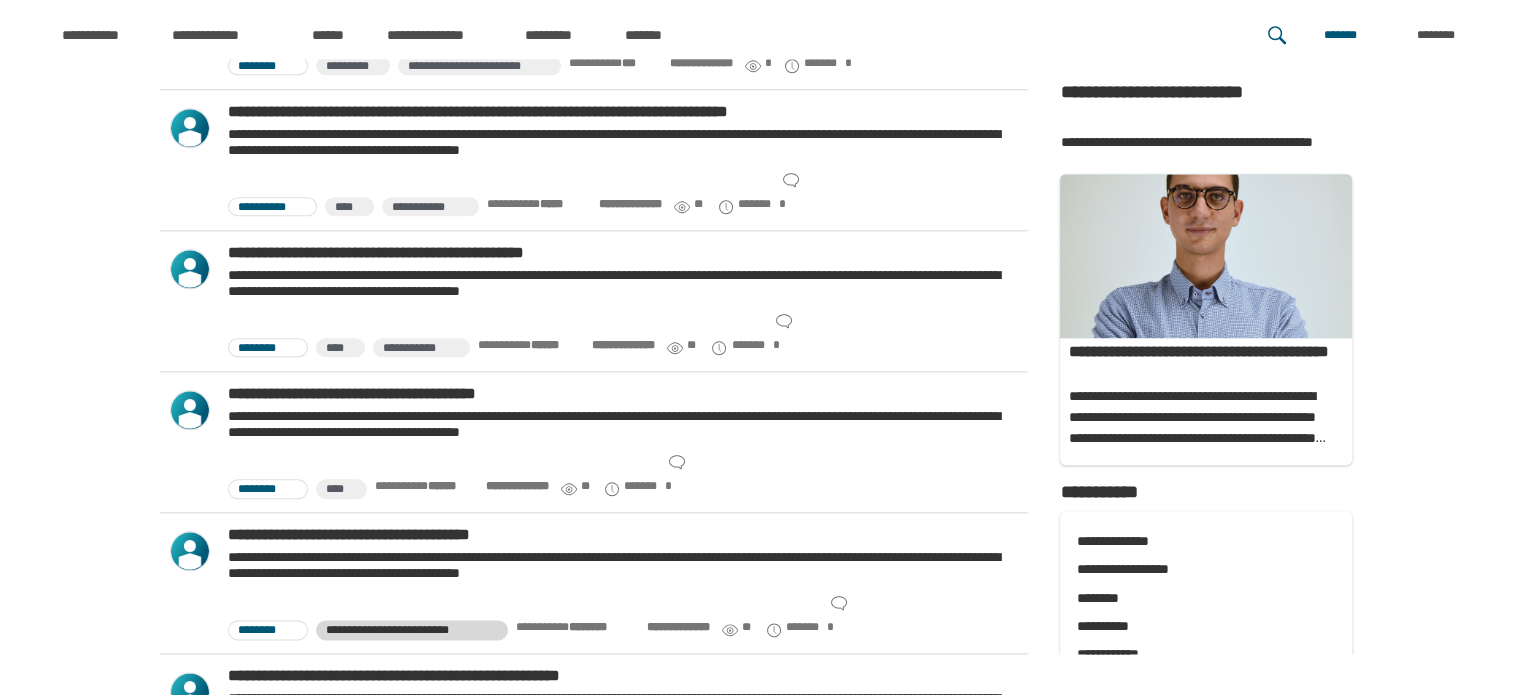 scroll, scrollTop: 2250, scrollLeft: 0, axis: vertical 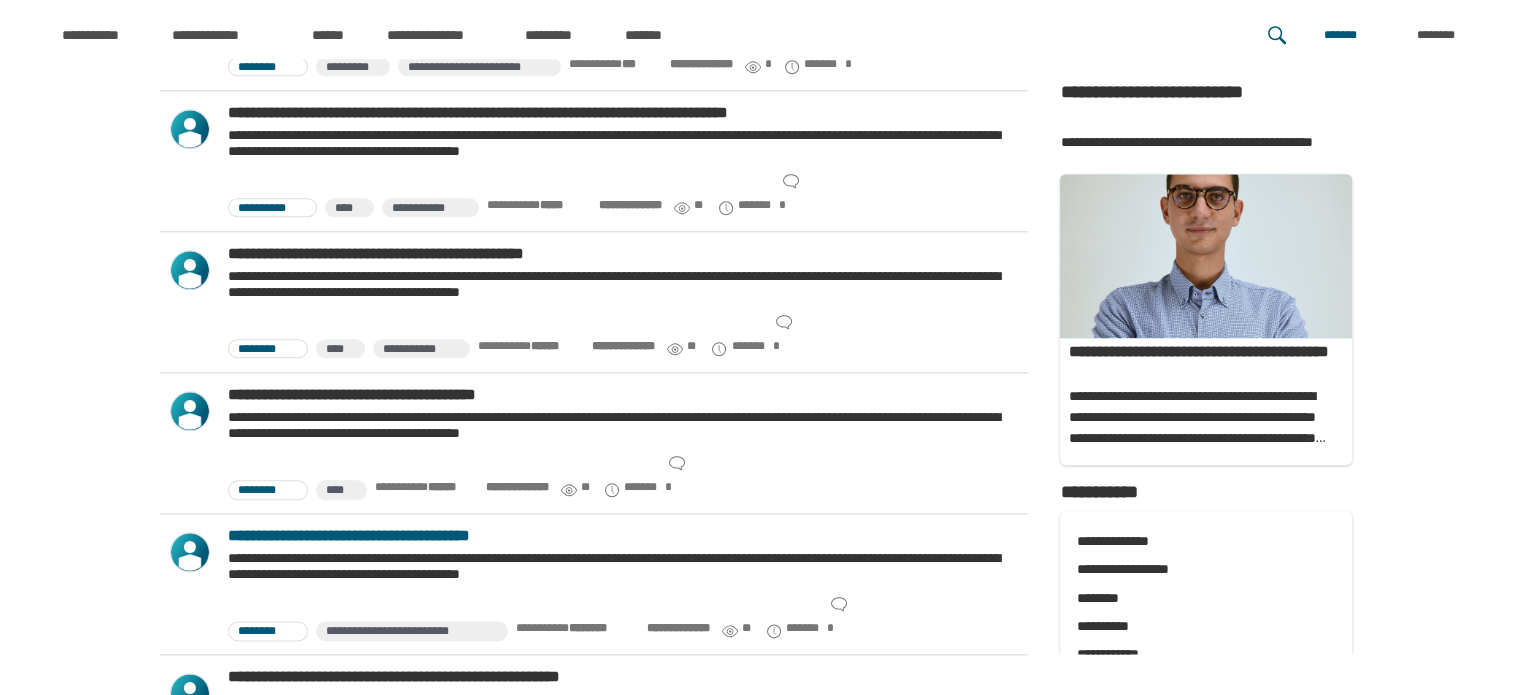 click on "**********" at bounding box center [624, 536] 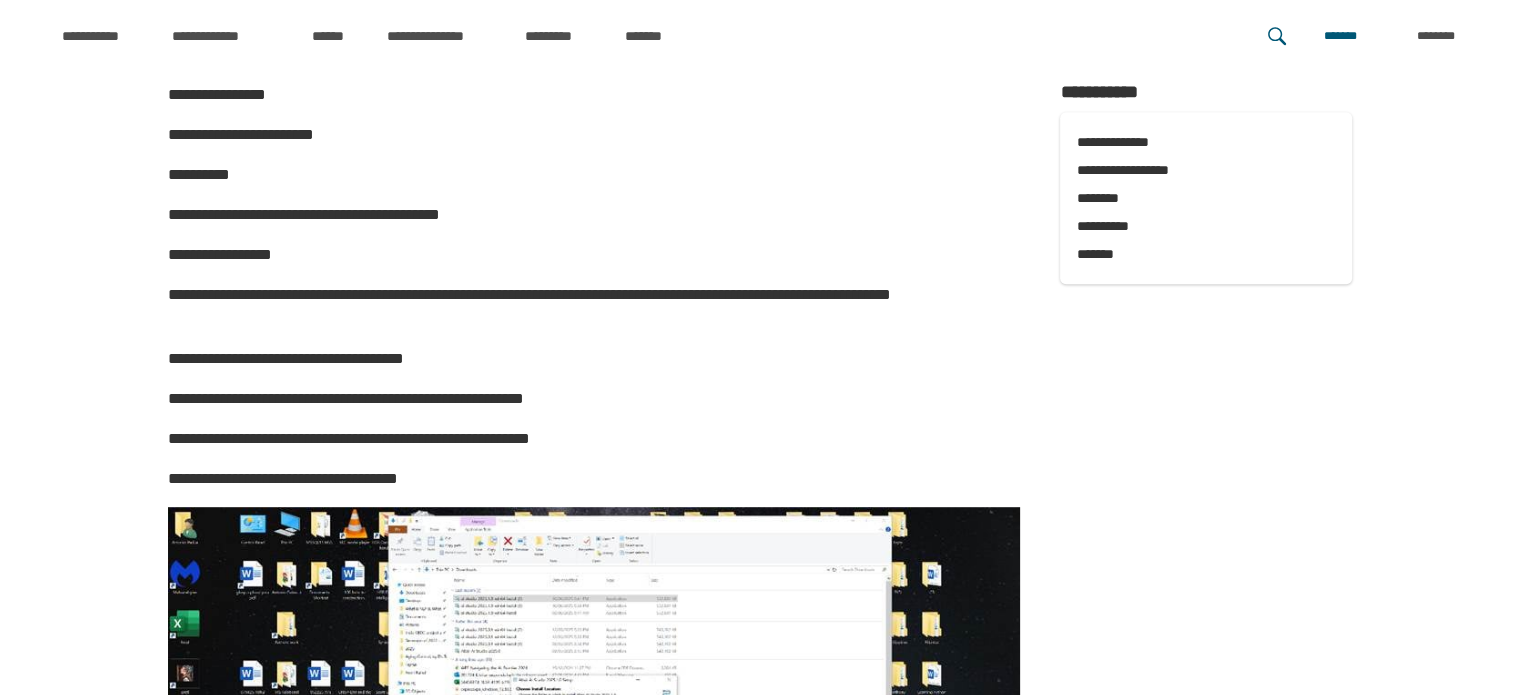 scroll, scrollTop: 0, scrollLeft: 0, axis: both 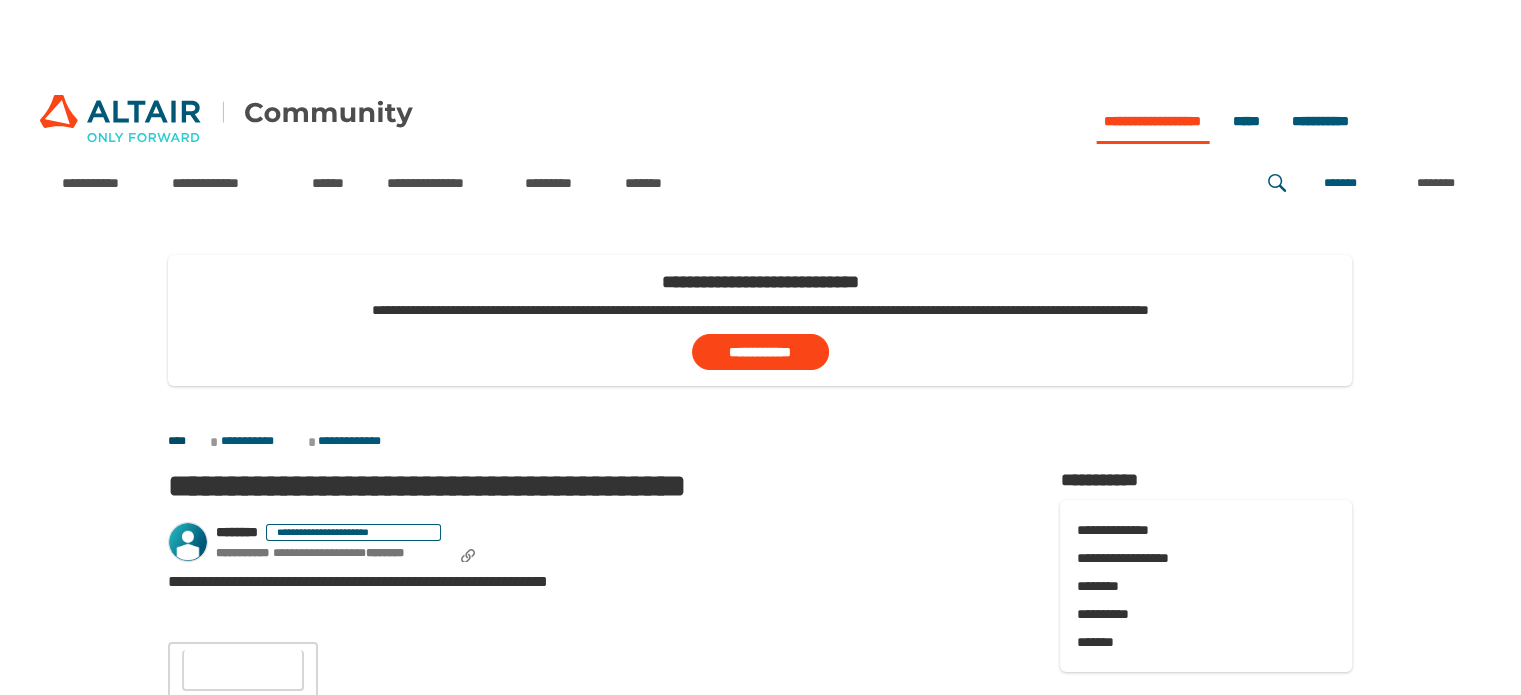click on "****" at bounding box center (187, 442) 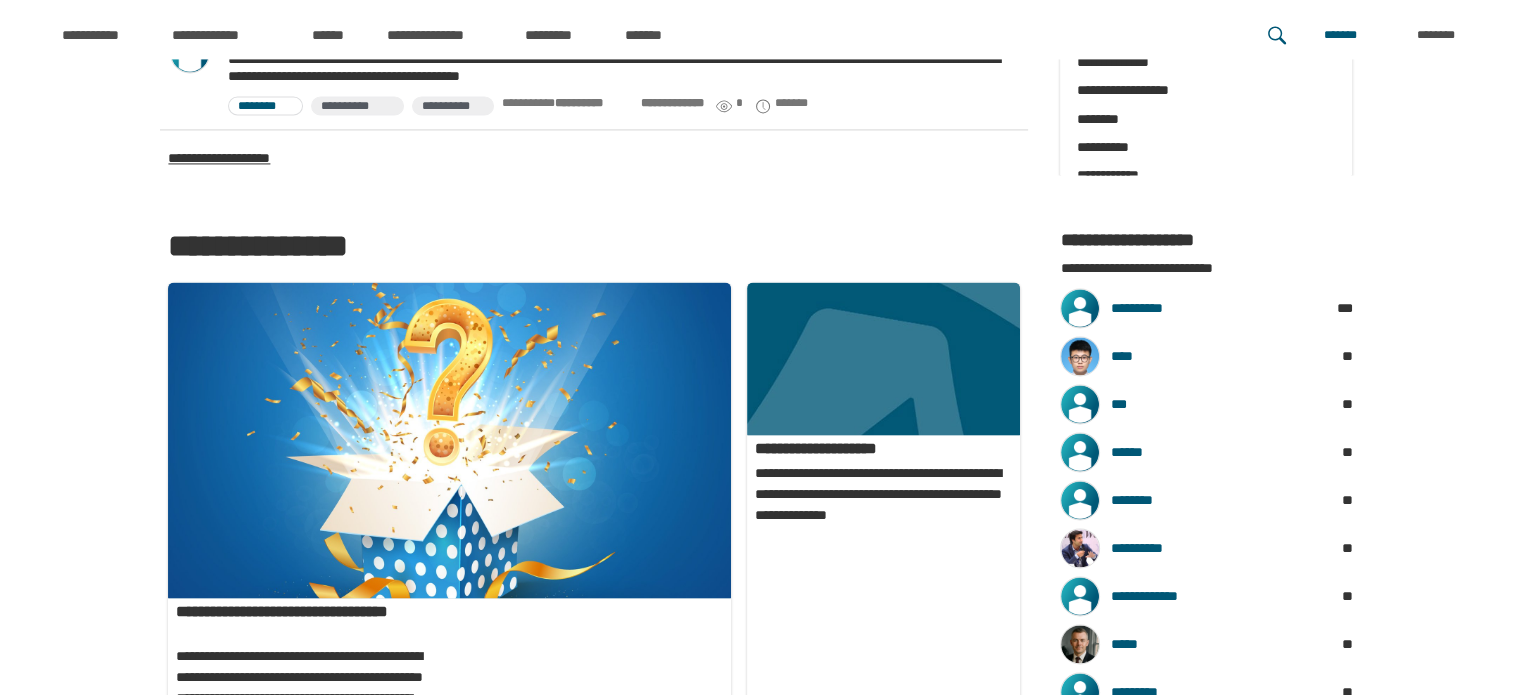 scroll, scrollTop: 3007, scrollLeft: 0, axis: vertical 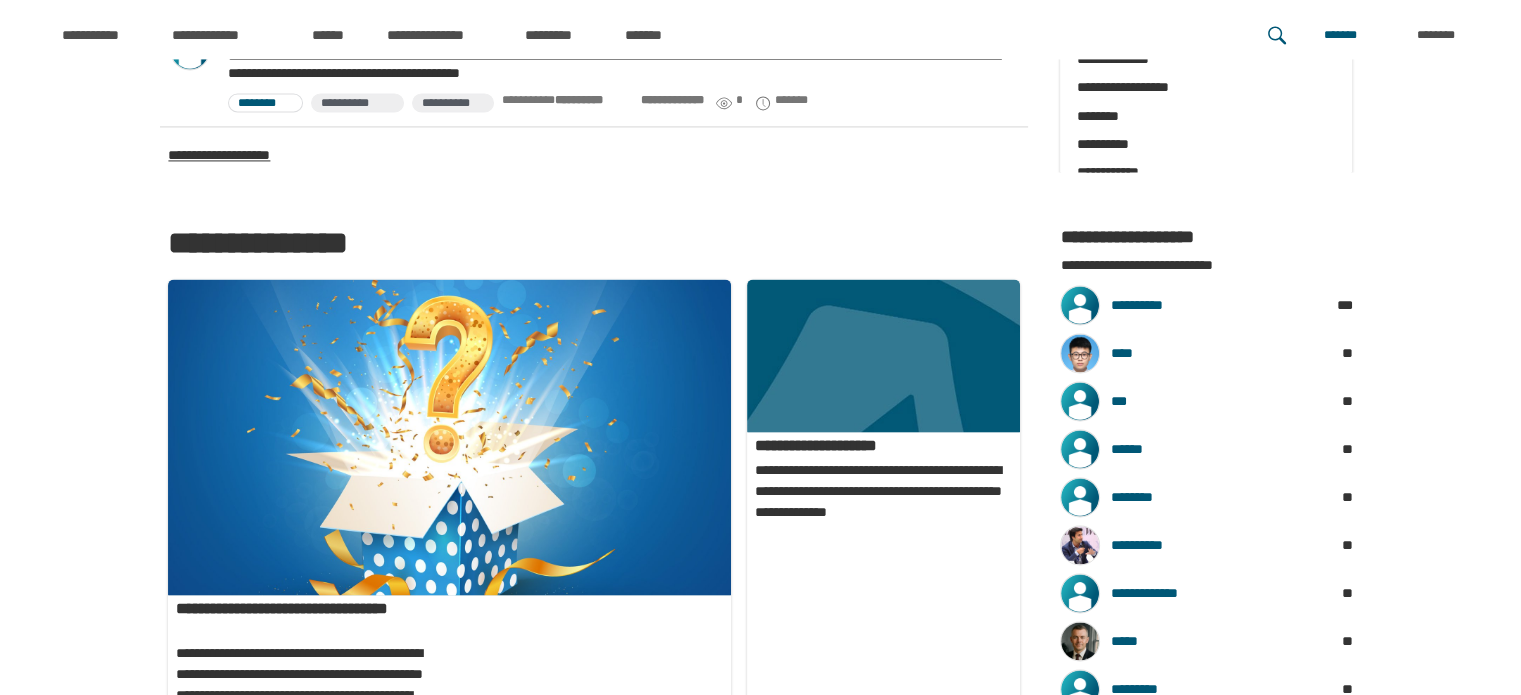 click on "**********" at bounding box center (883, 926) 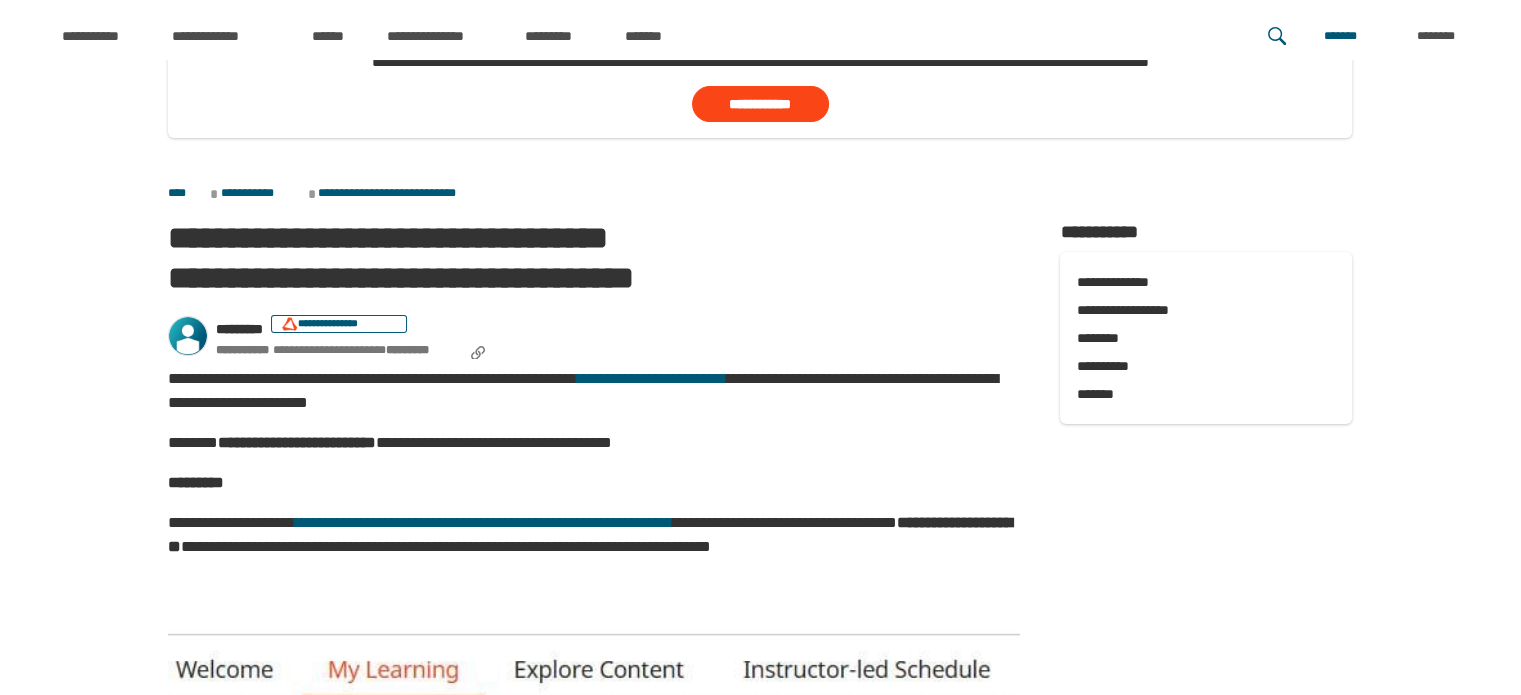 scroll, scrollTop: 0, scrollLeft: 0, axis: both 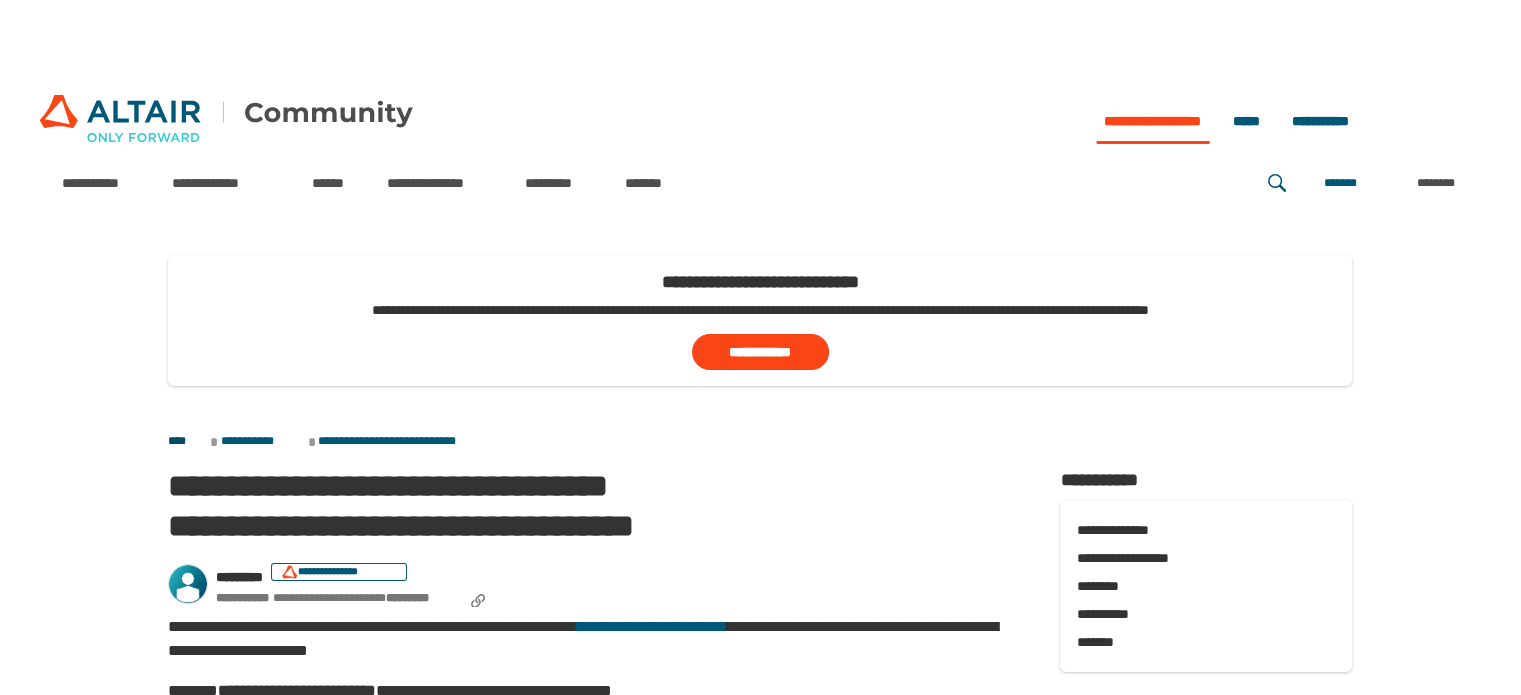 click on "****" at bounding box center [187, 442] 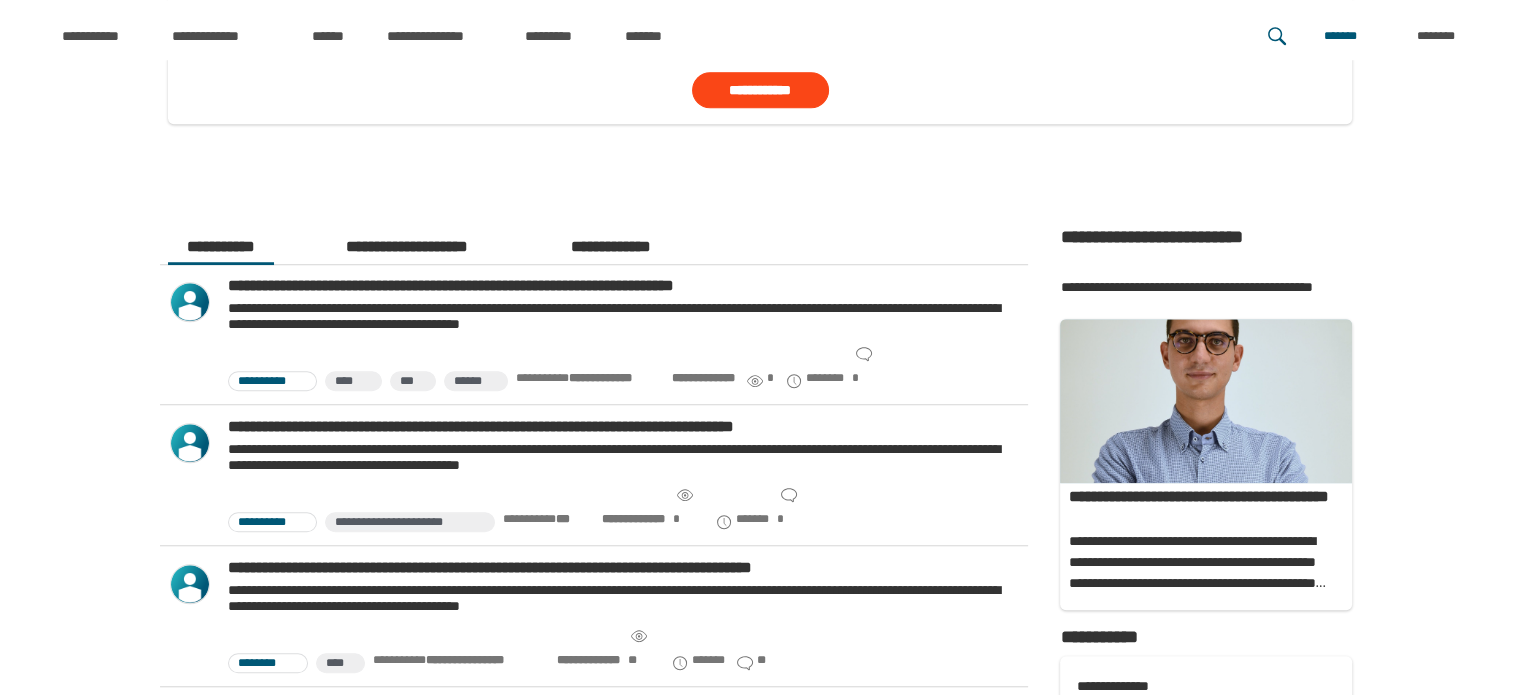 scroll, scrollTop: 1514, scrollLeft: 0, axis: vertical 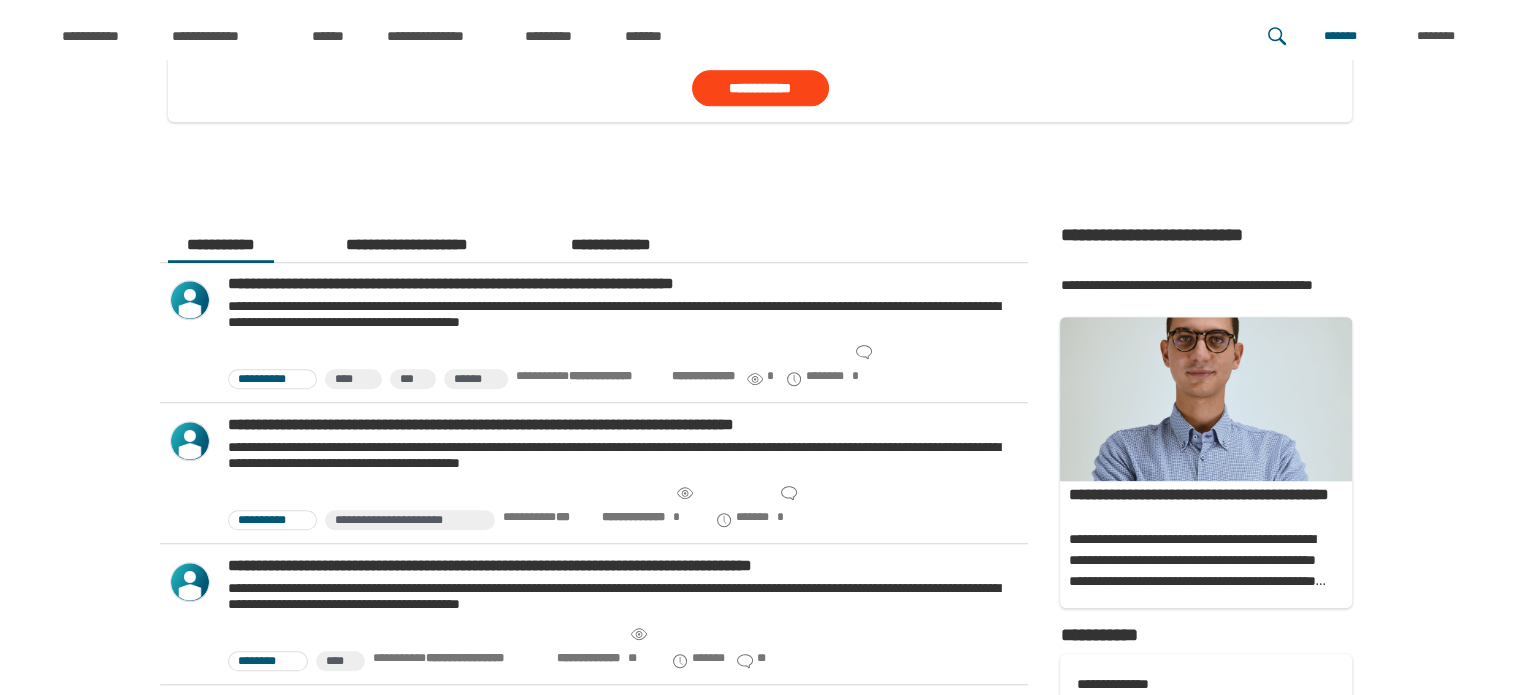 click on "**********" at bounding box center (611, 245) 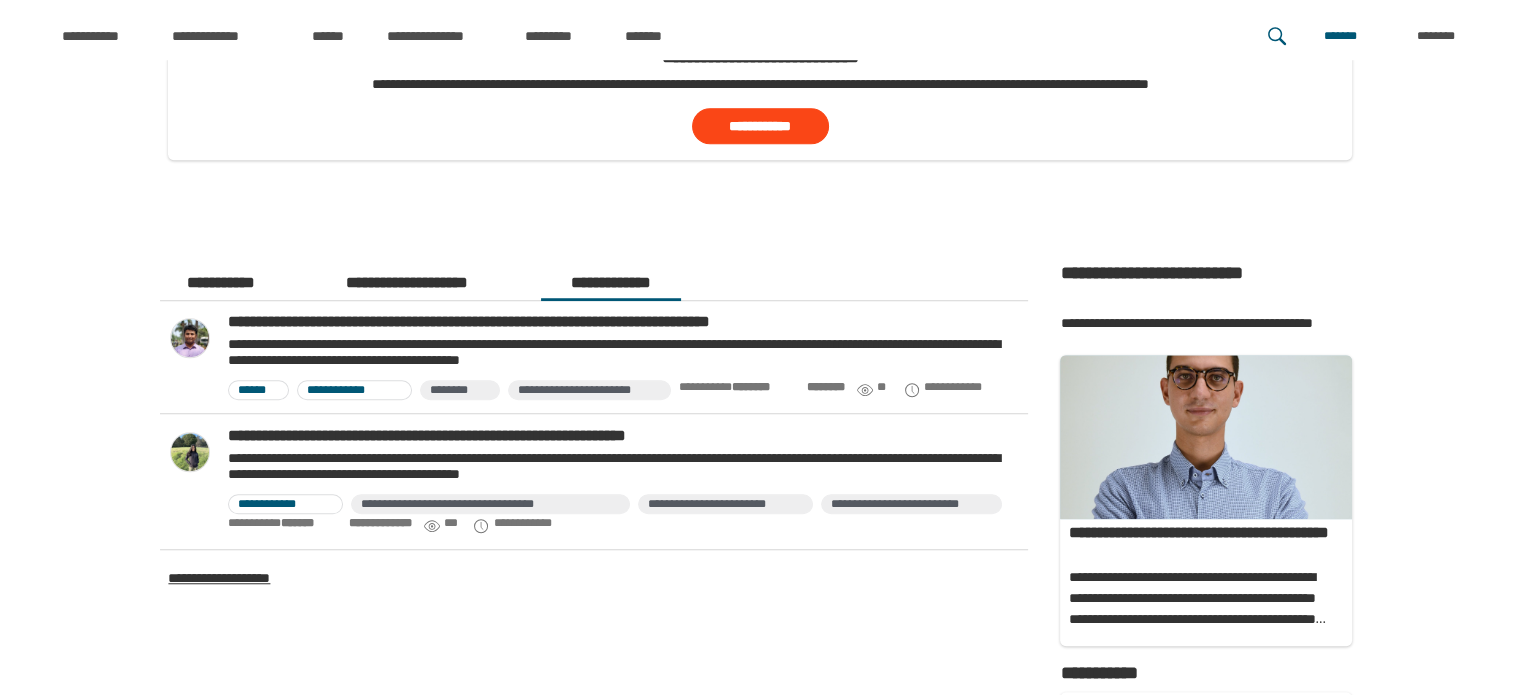 scroll, scrollTop: 1475, scrollLeft: 0, axis: vertical 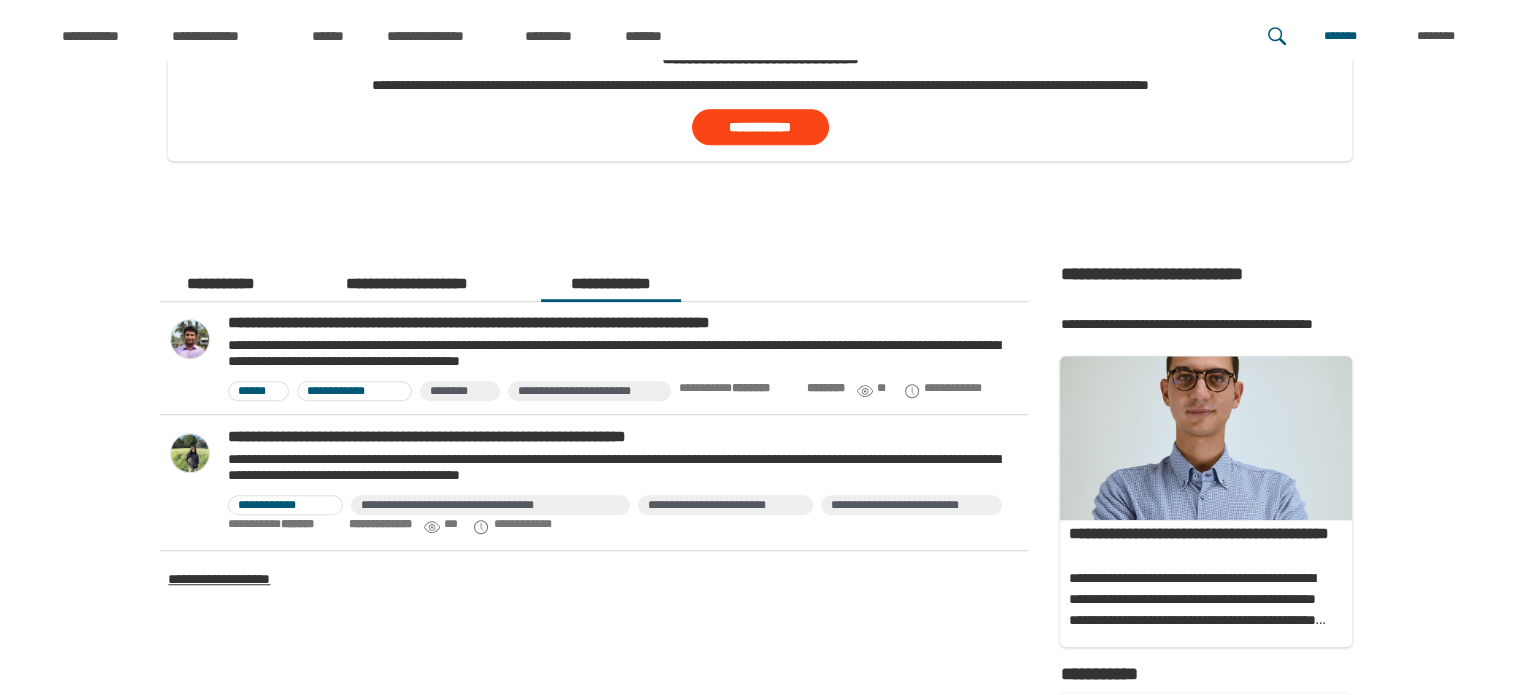 click on "**********" at bounding box center (220, 284) 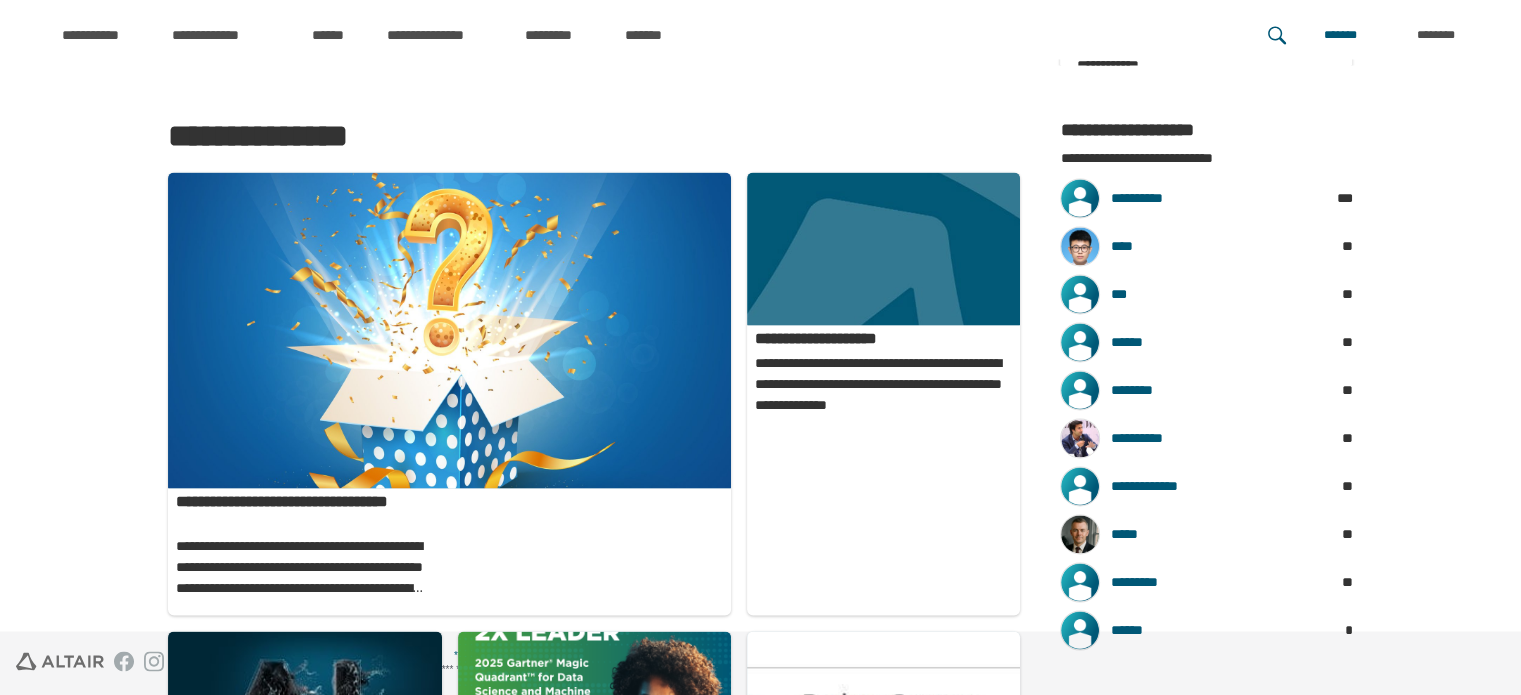 scroll, scrollTop: 3109, scrollLeft: 0, axis: vertical 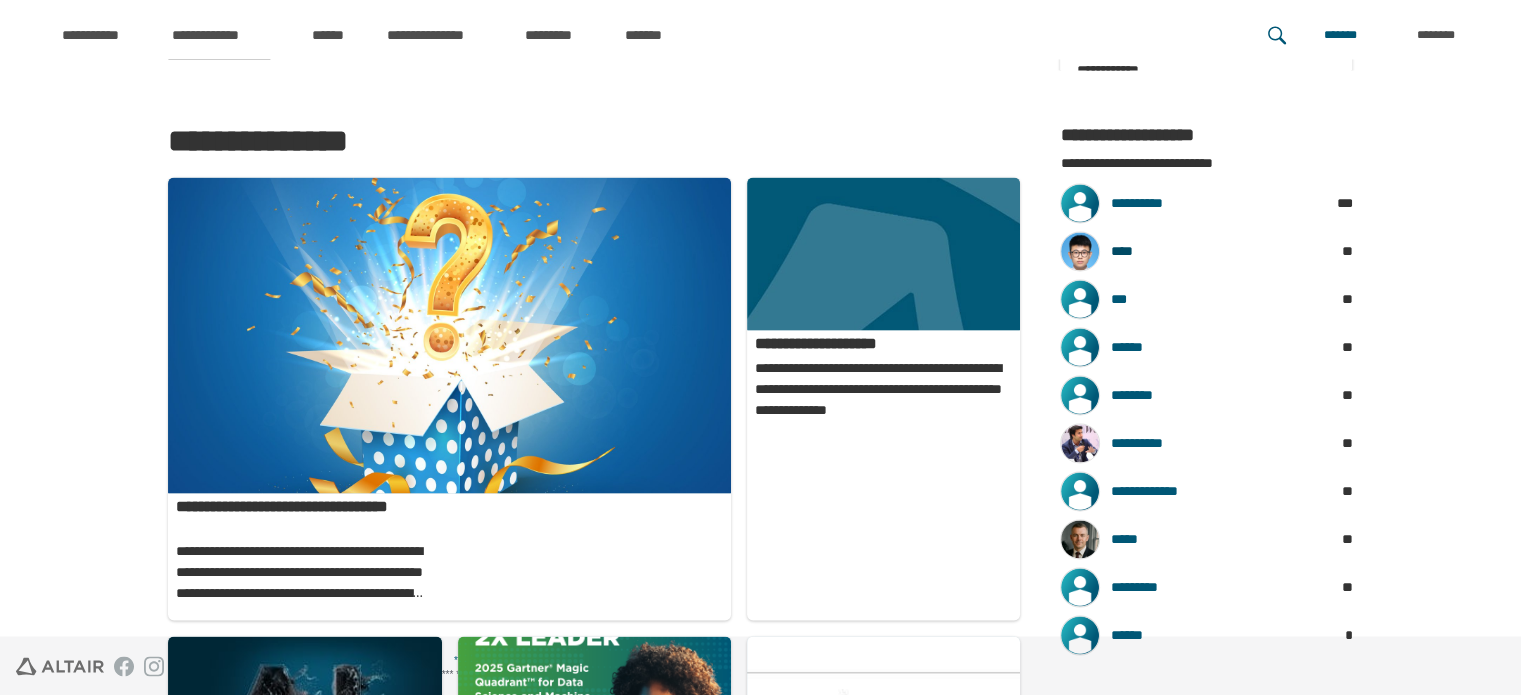click on "****" at bounding box center [1194, 251] 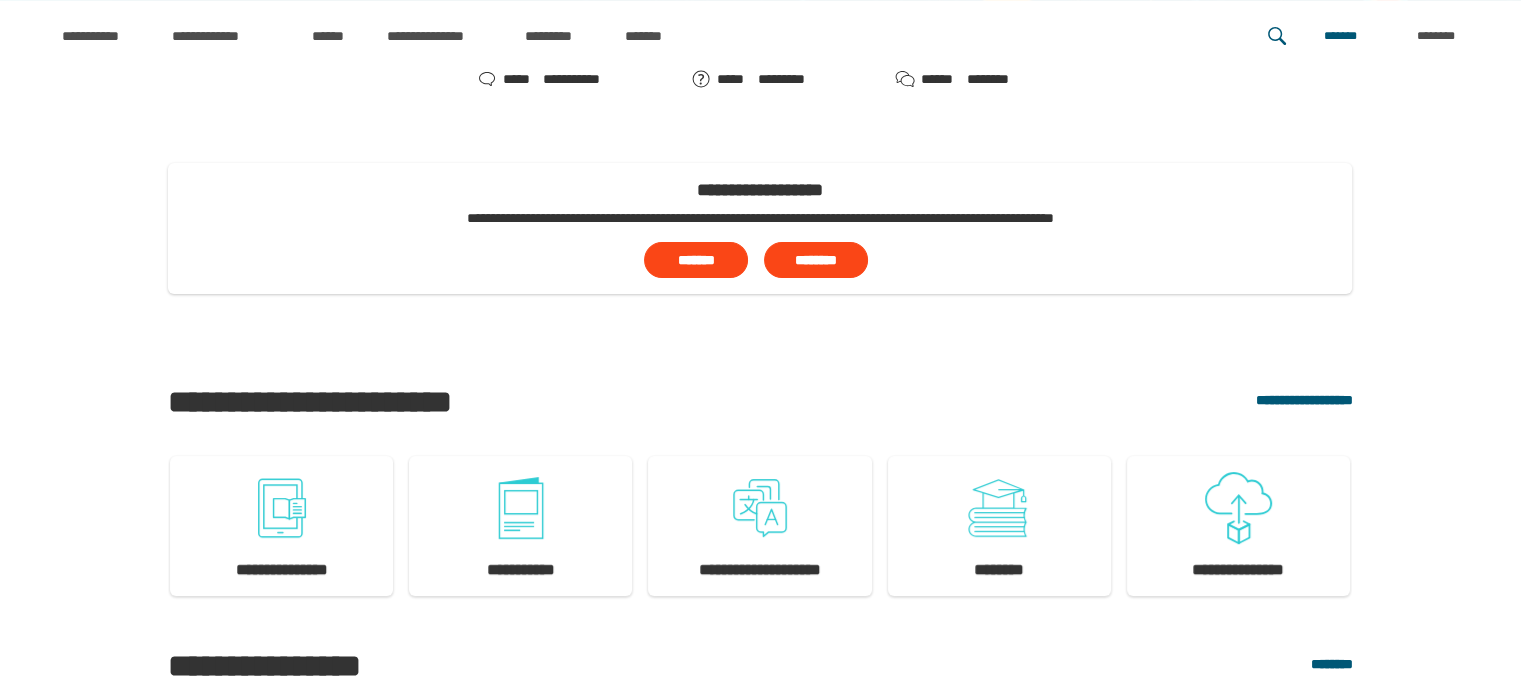 scroll, scrollTop: 871, scrollLeft: 0, axis: vertical 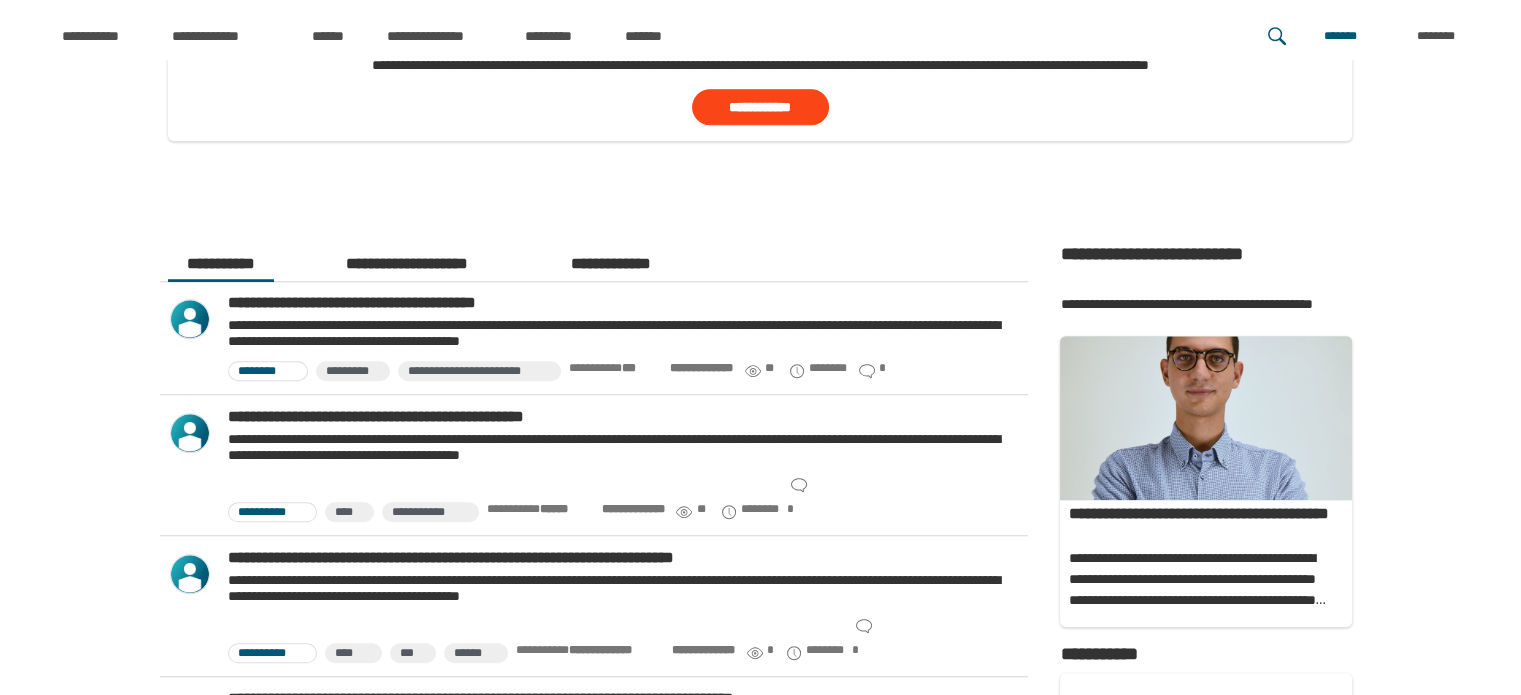click on "**********" at bounding box center [407, 264] 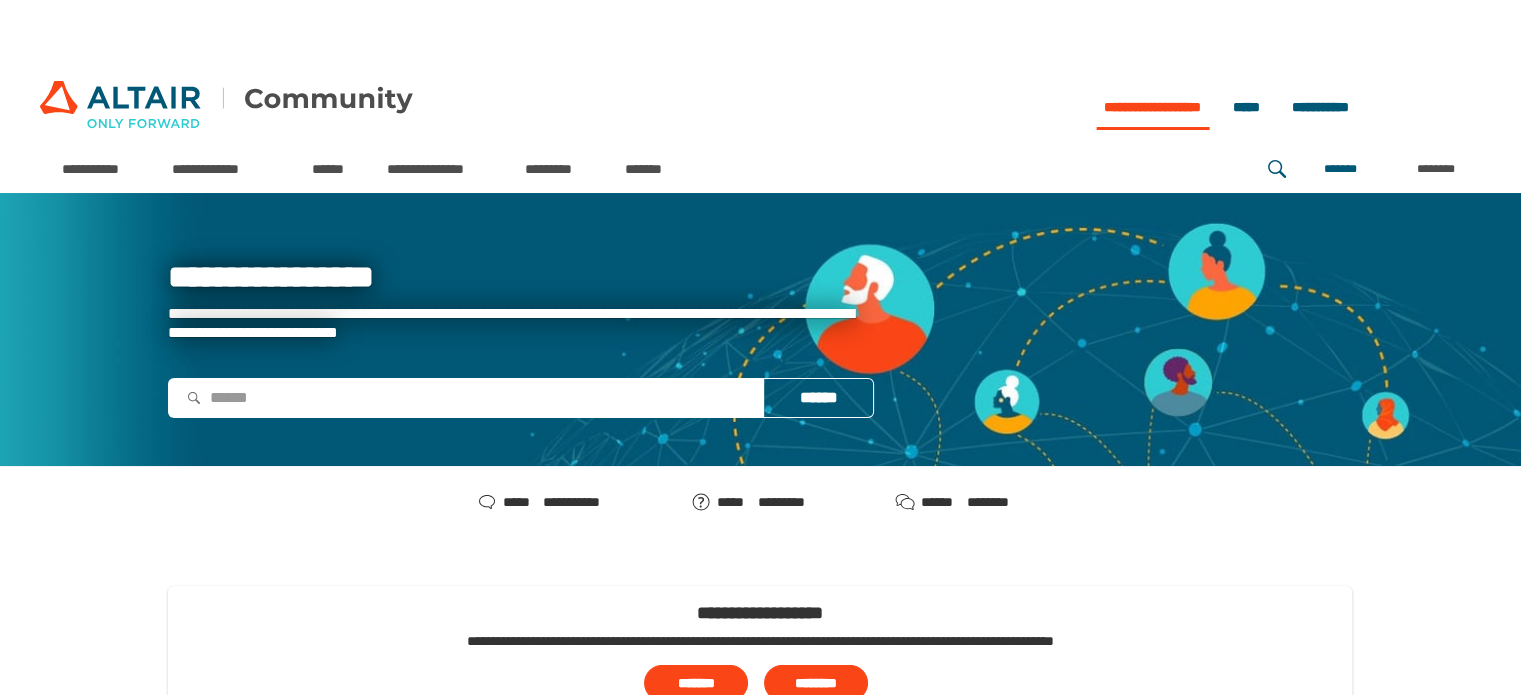 scroll, scrollTop: 0, scrollLeft: 0, axis: both 